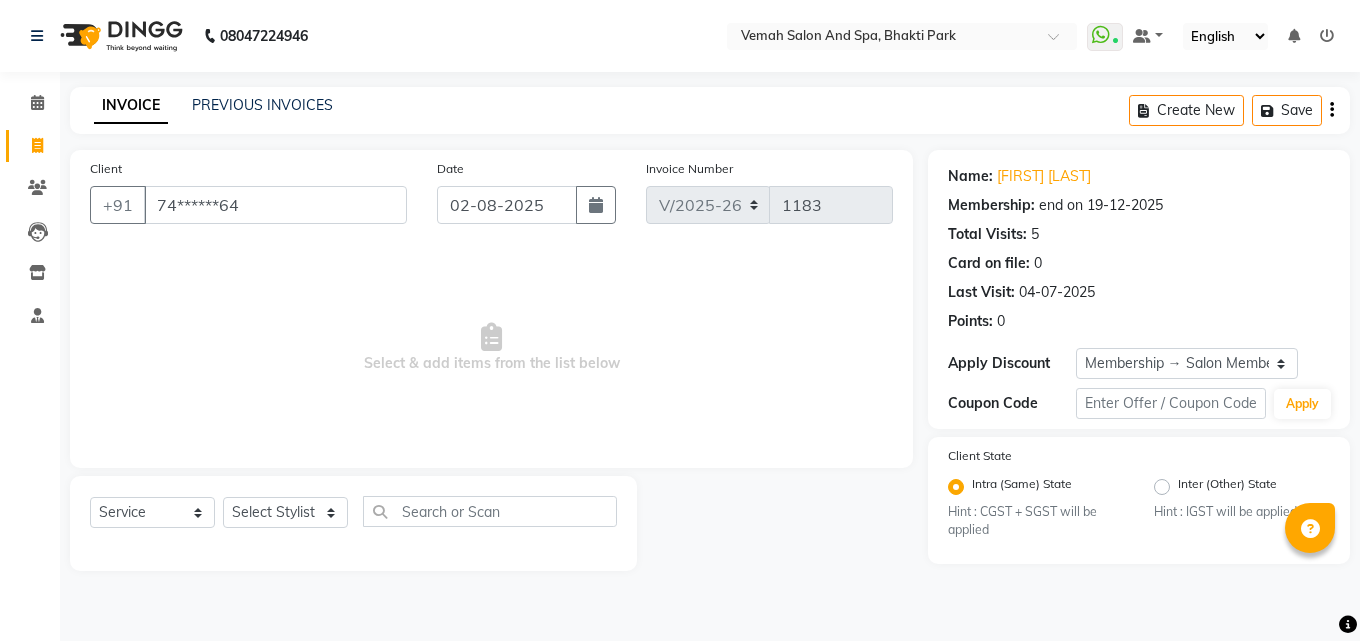 select on "7315" 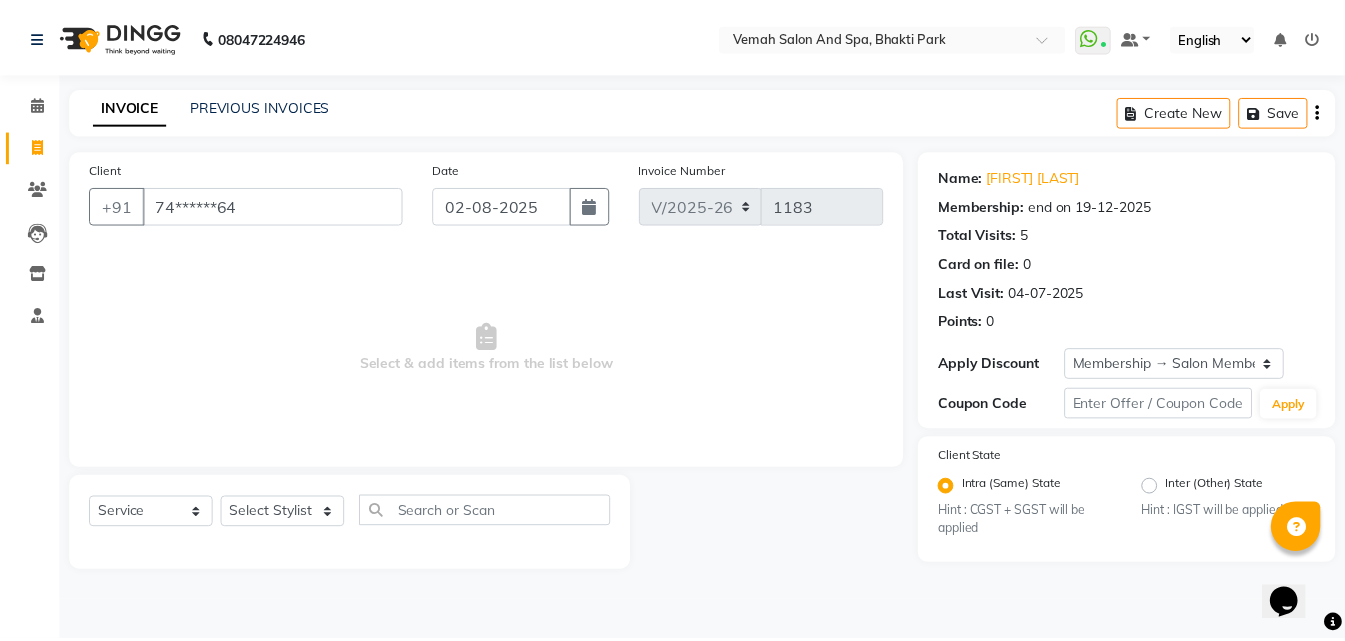 scroll, scrollTop: 0, scrollLeft: 0, axis: both 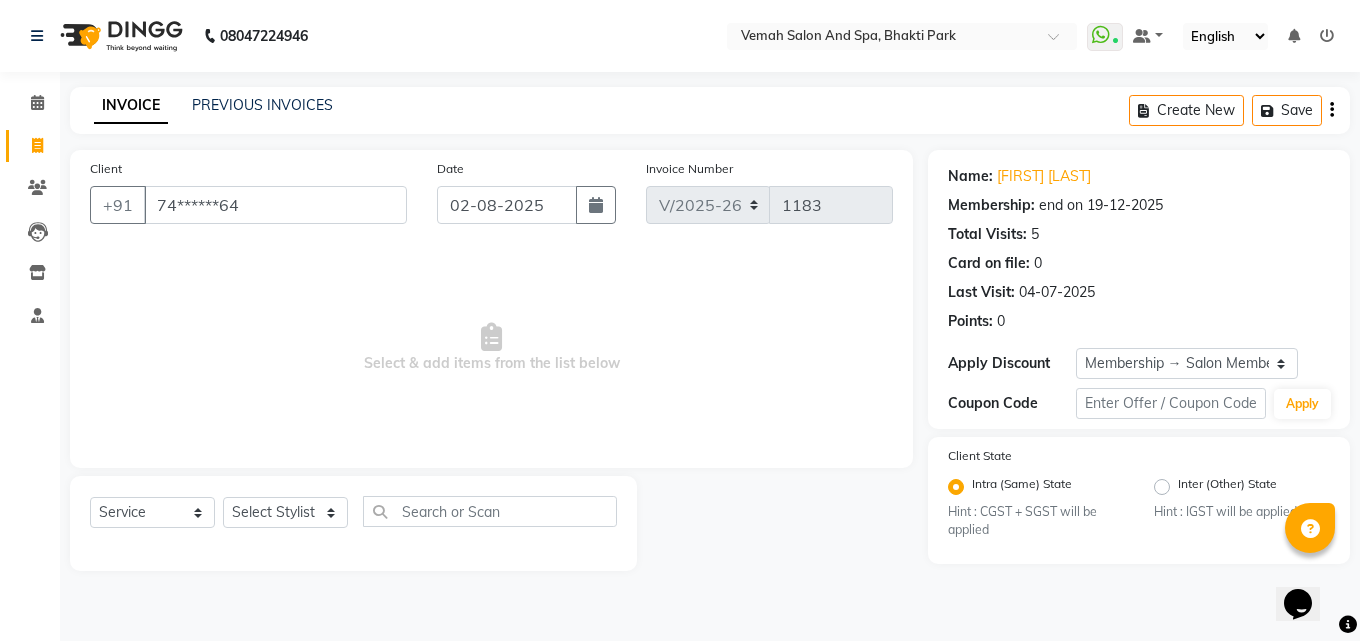 click on "Select & add items from the list below" at bounding box center [491, 348] 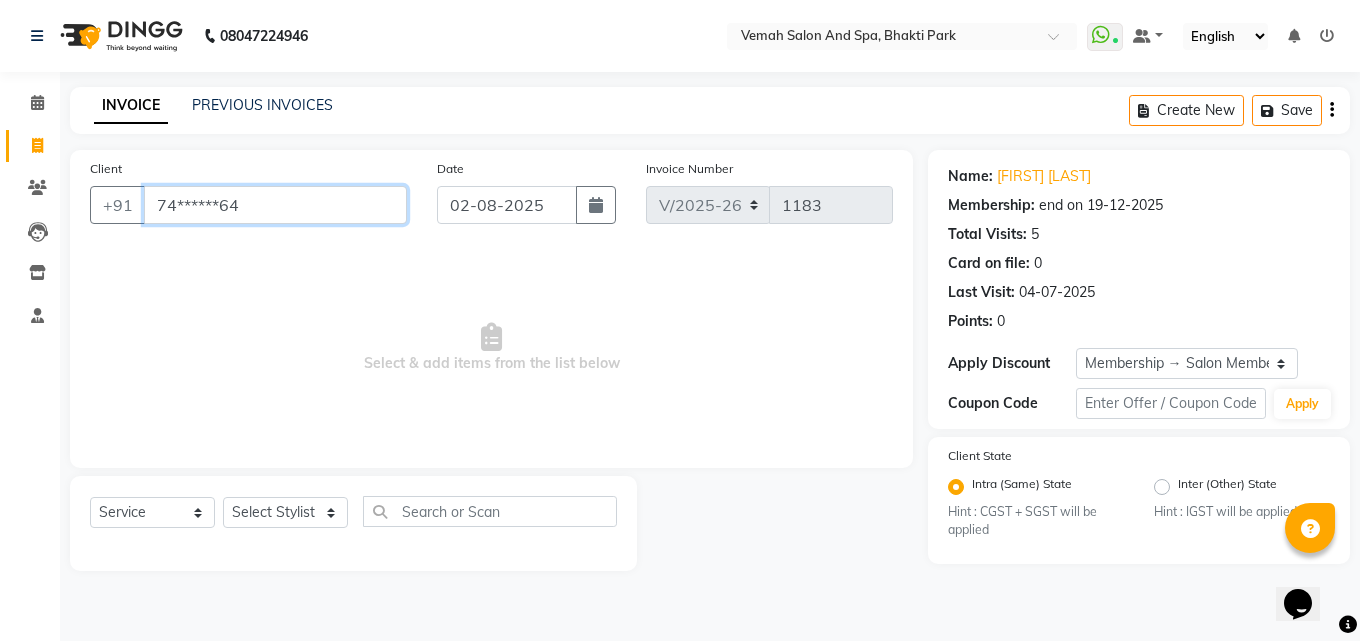 click on "74******64" at bounding box center (275, 205) 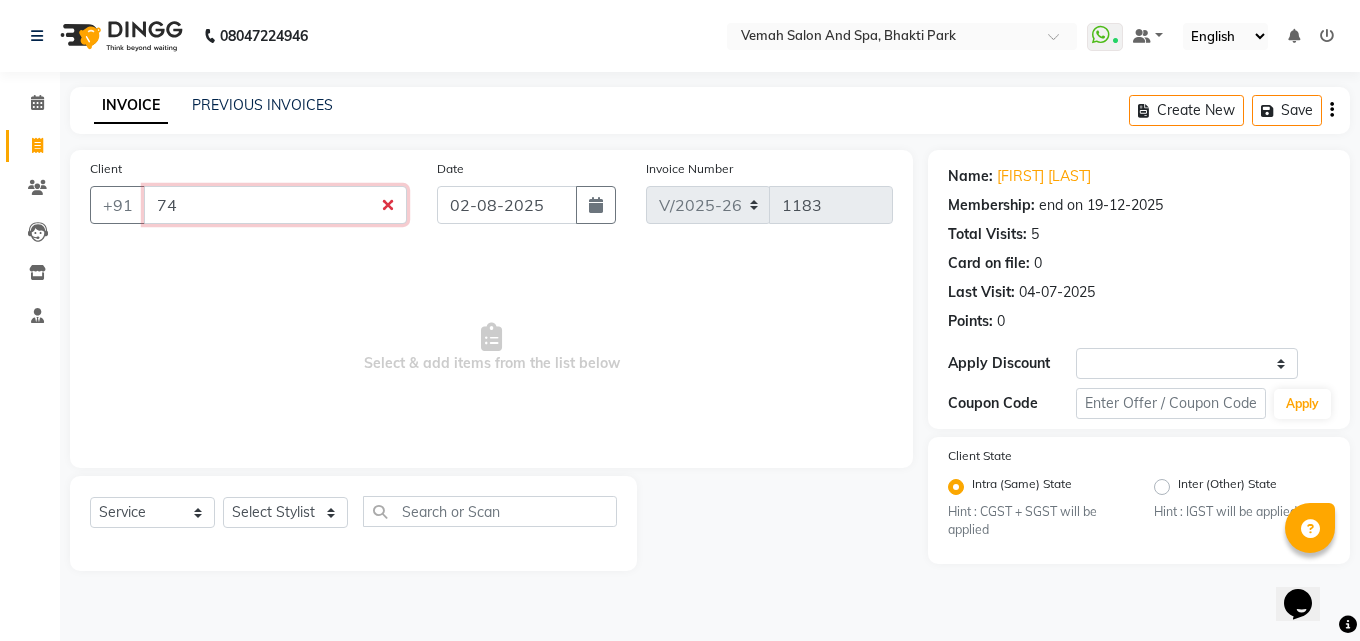 type on "7" 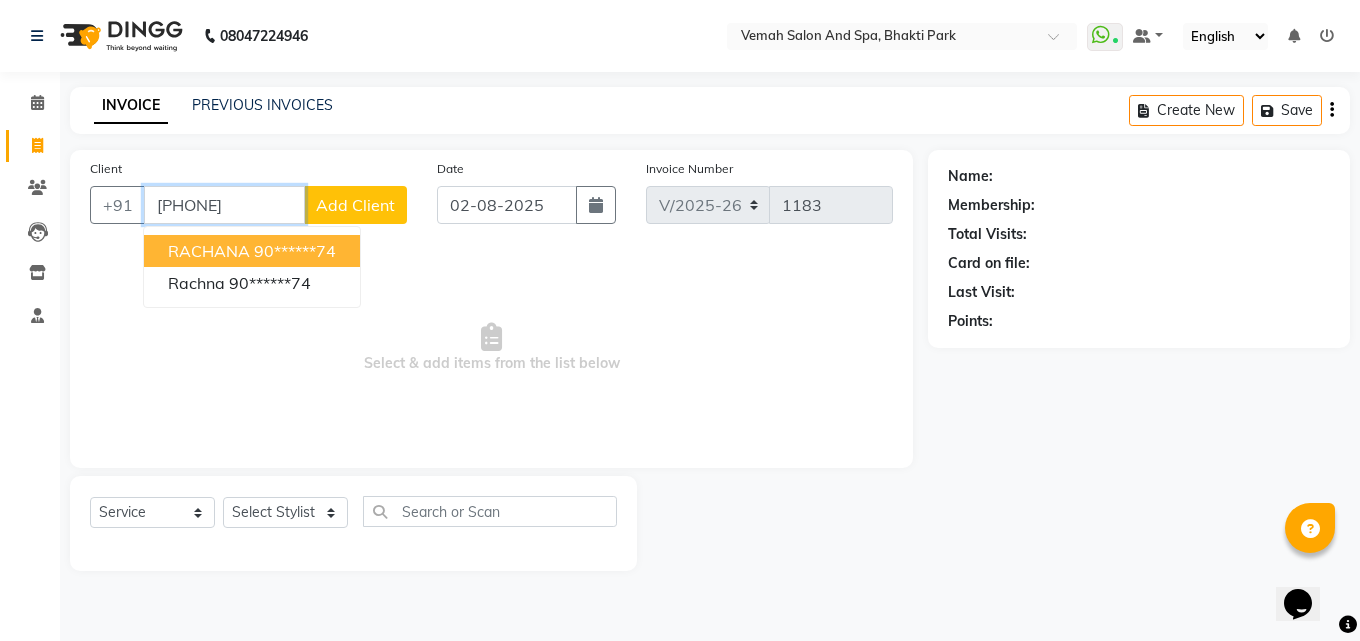 type on "[PHONE]" 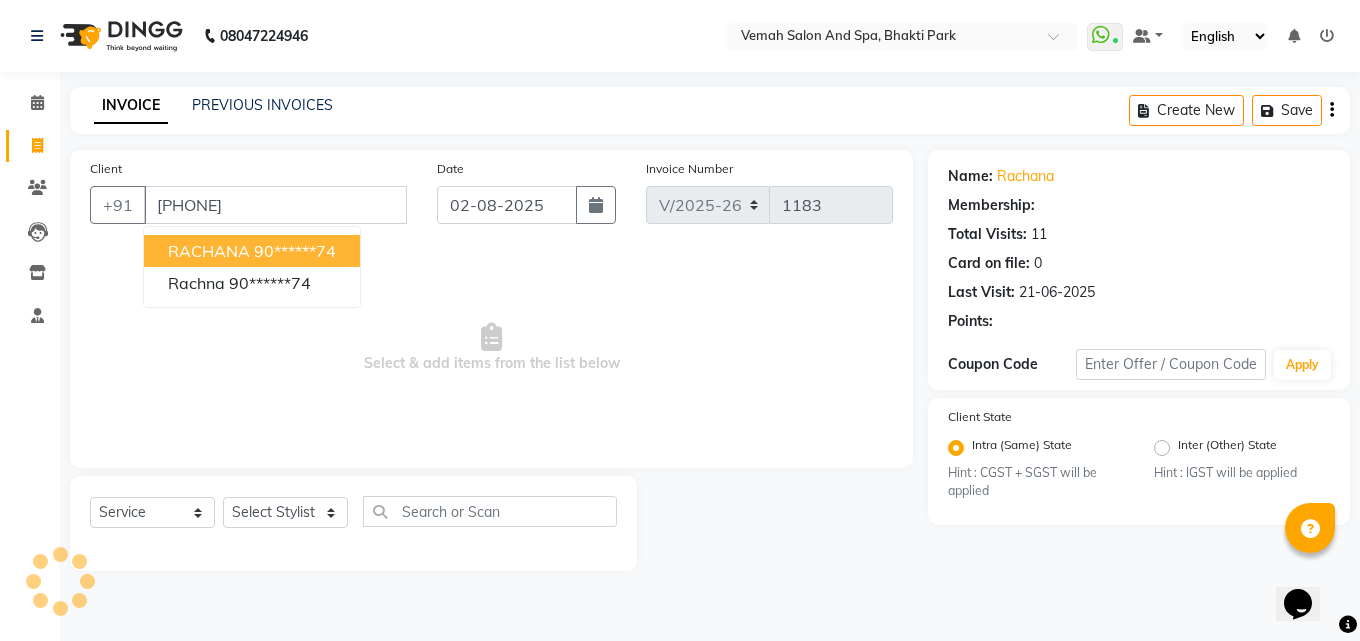 select on "1: Object" 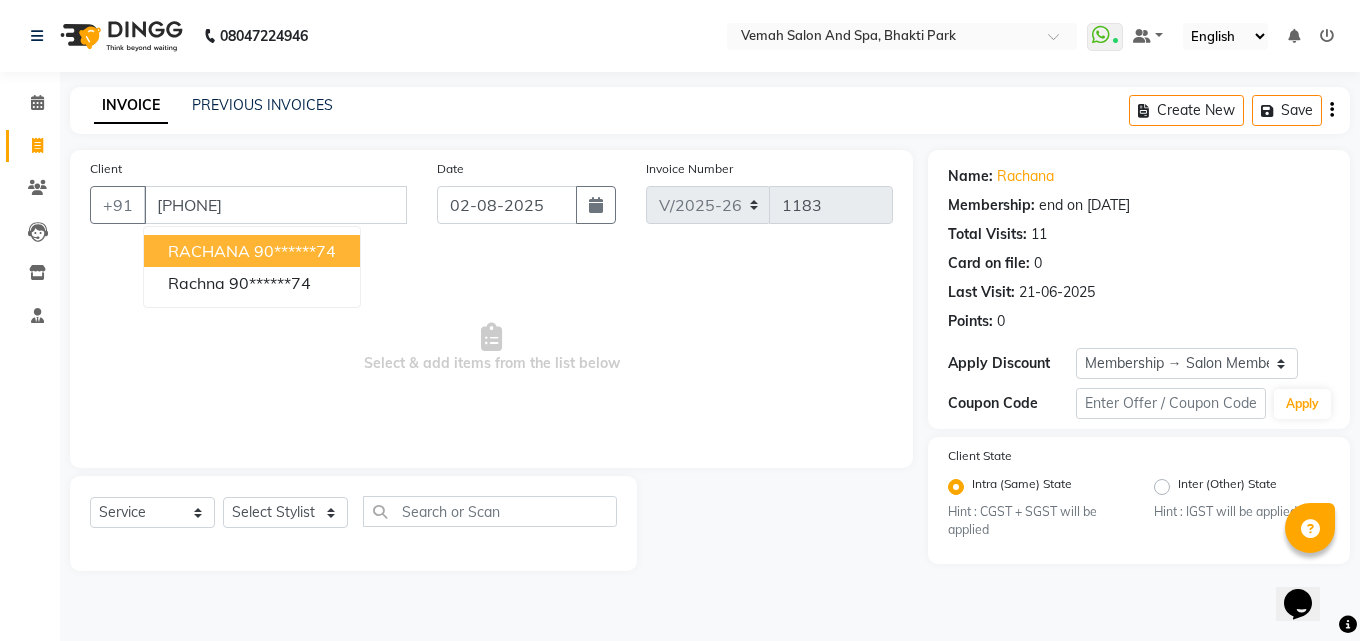 click on "[FIRST] [LAST]" at bounding box center [252, 251] 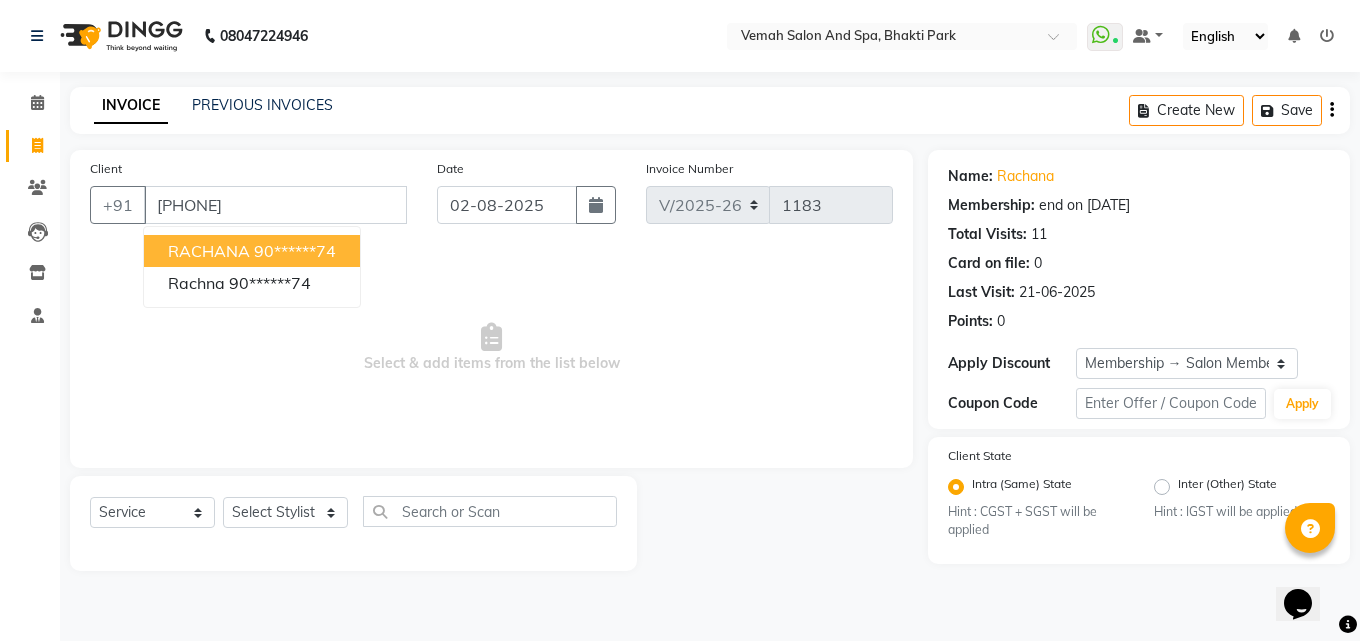 type on "90******74" 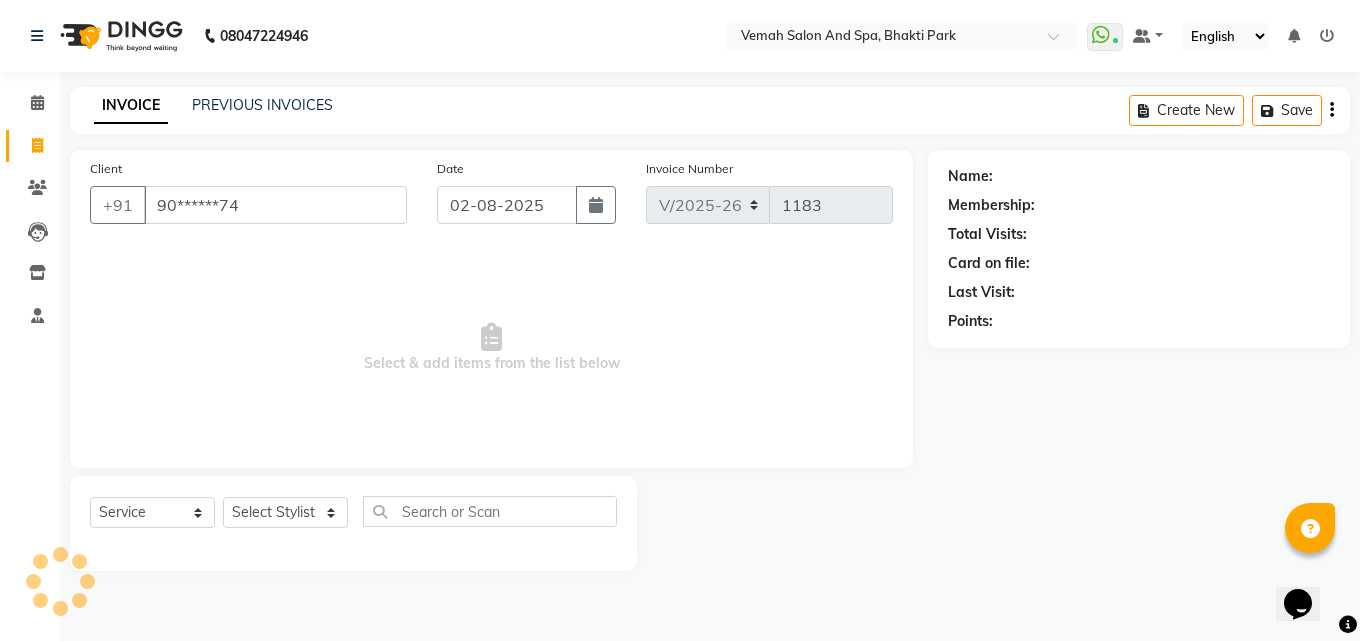 select on "1: Object" 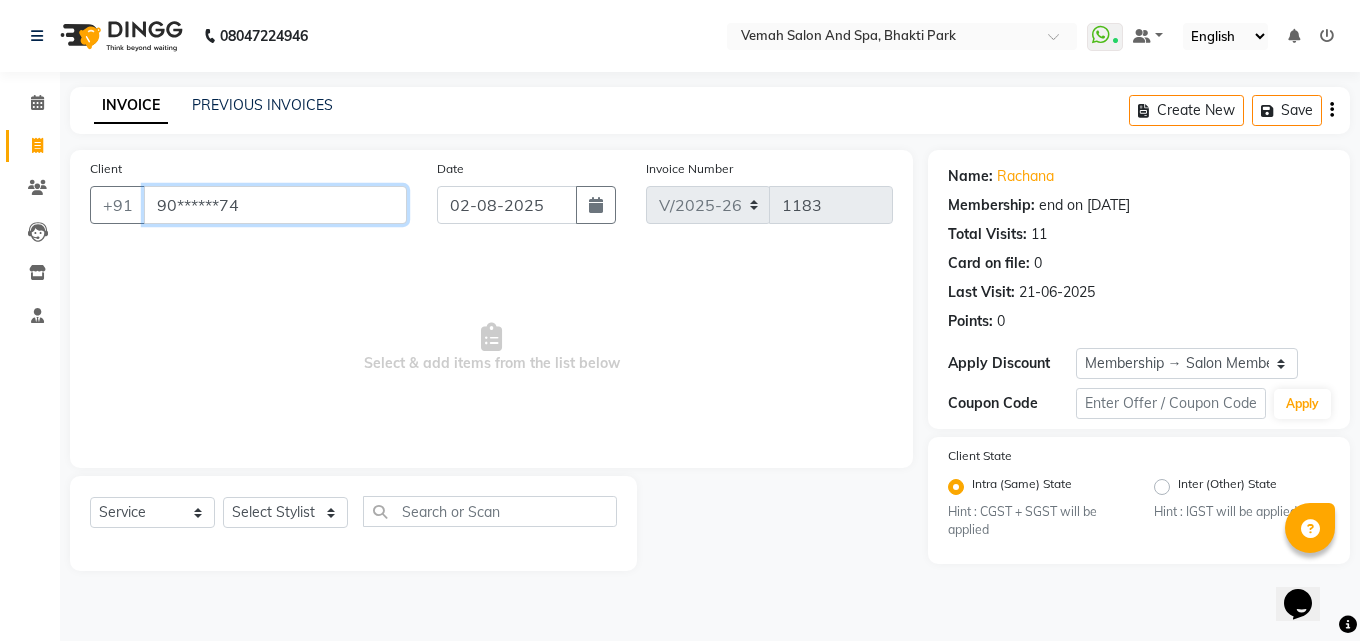 click on "90******74" at bounding box center [275, 205] 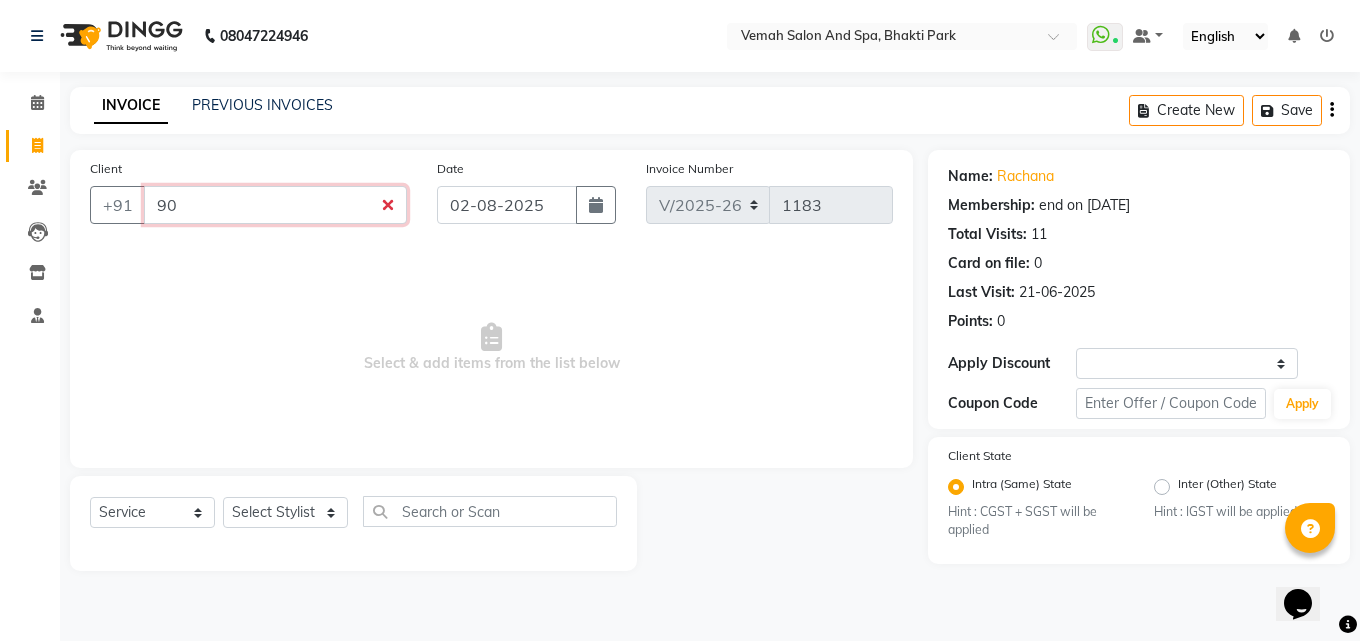 type on "9" 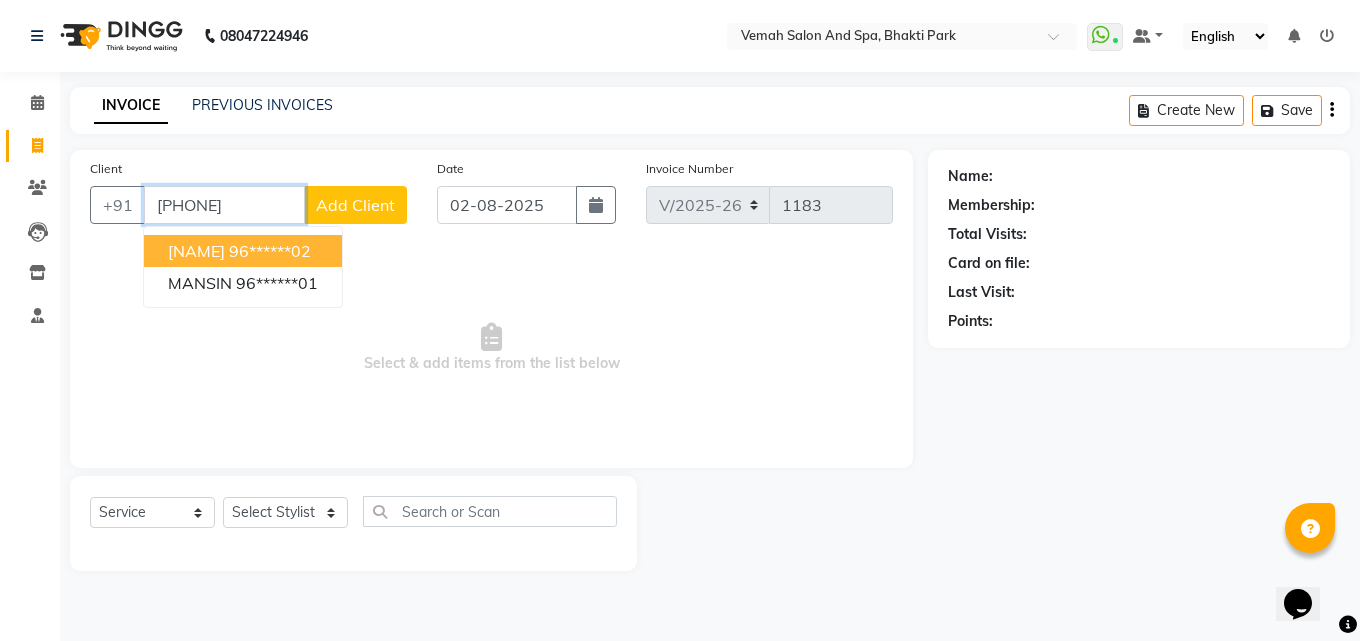 click on "96******02" at bounding box center (270, 251) 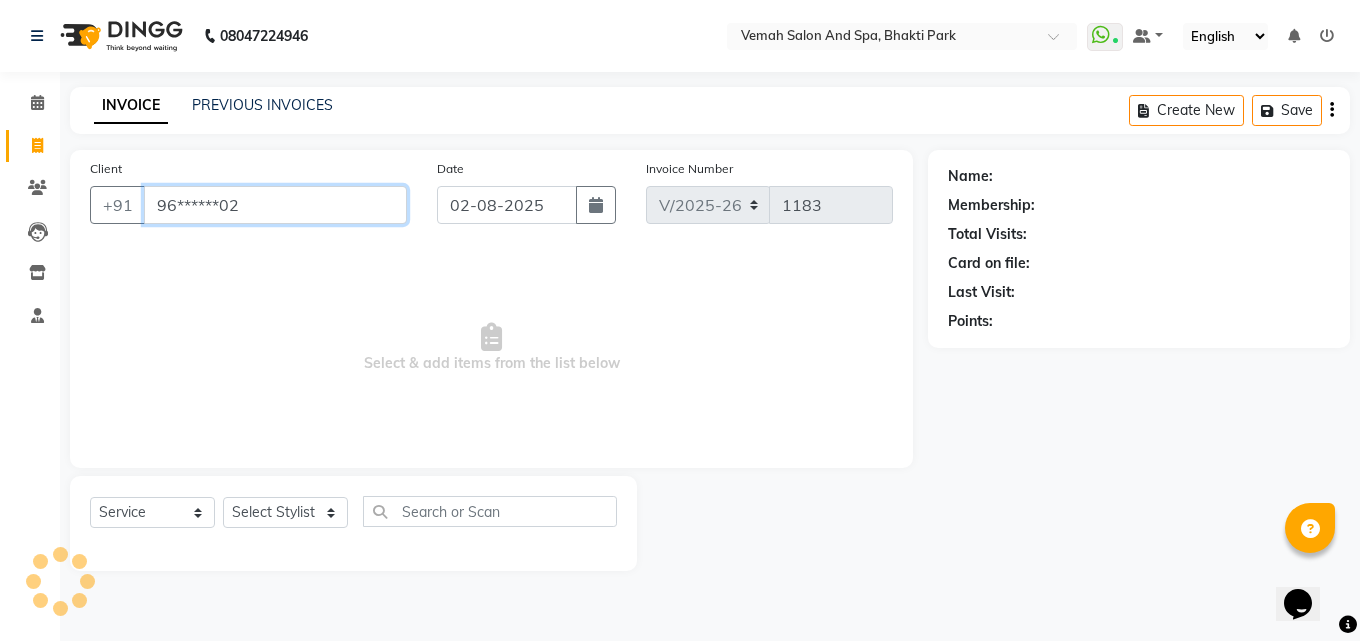 type on "96******02" 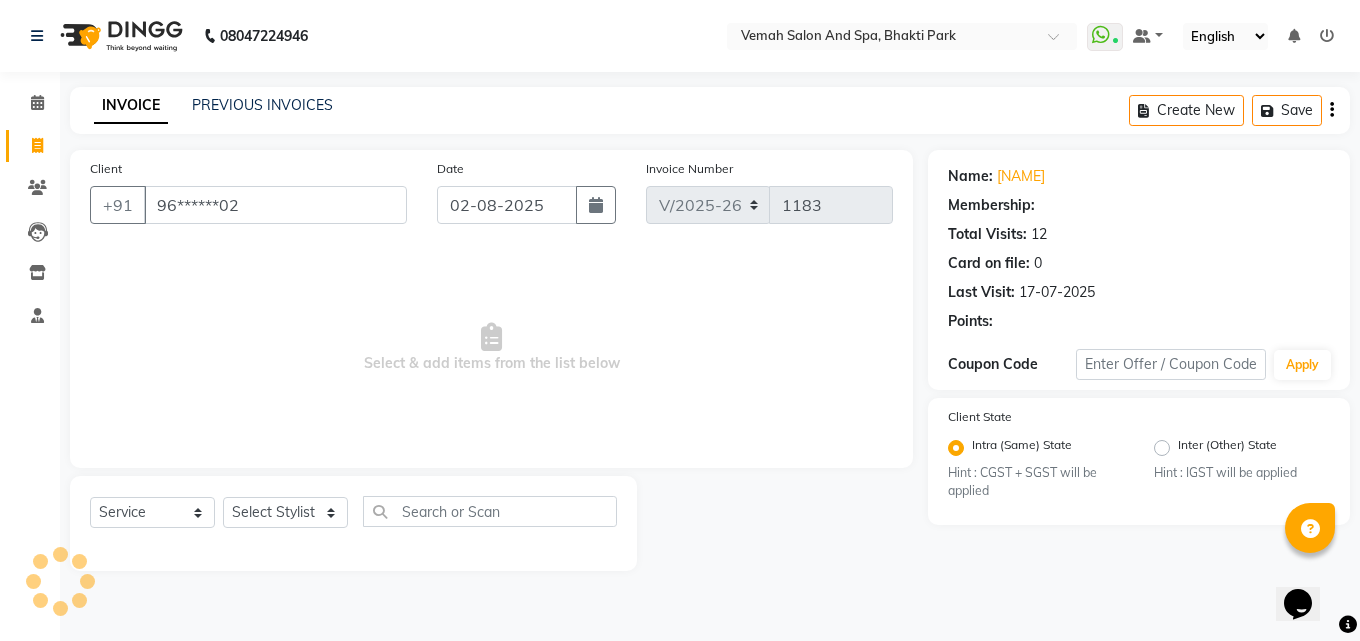 select on "1: Object" 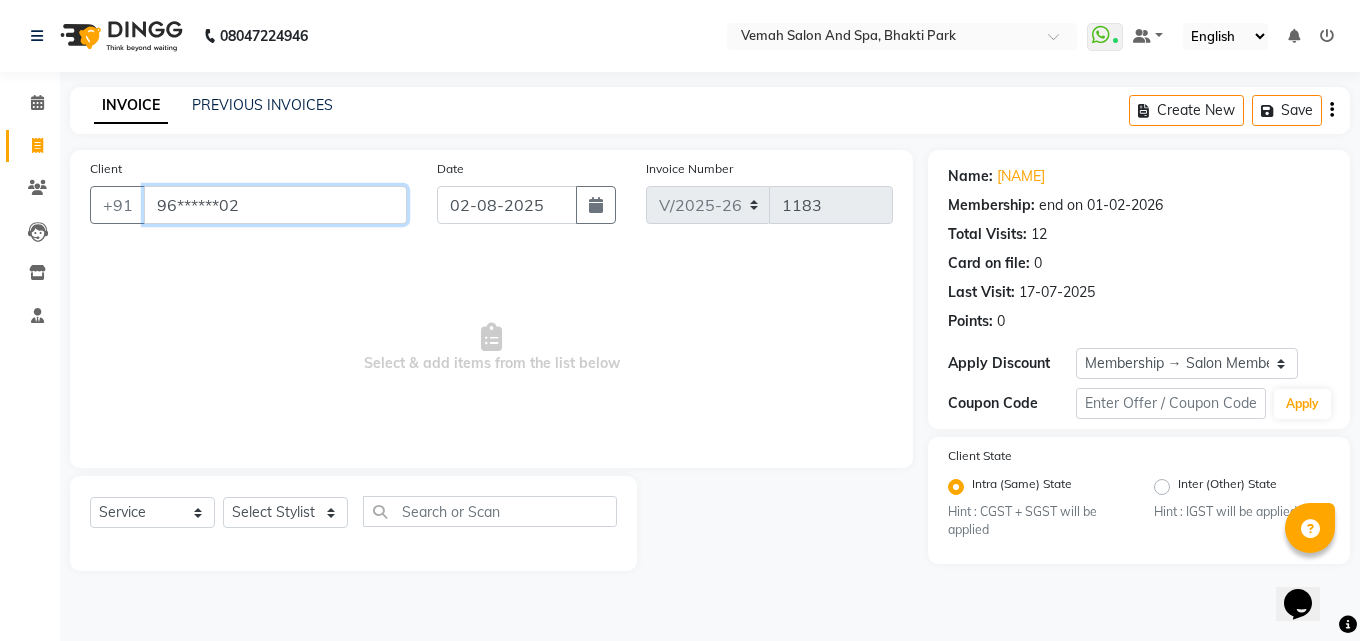 click on "96******02" at bounding box center [275, 205] 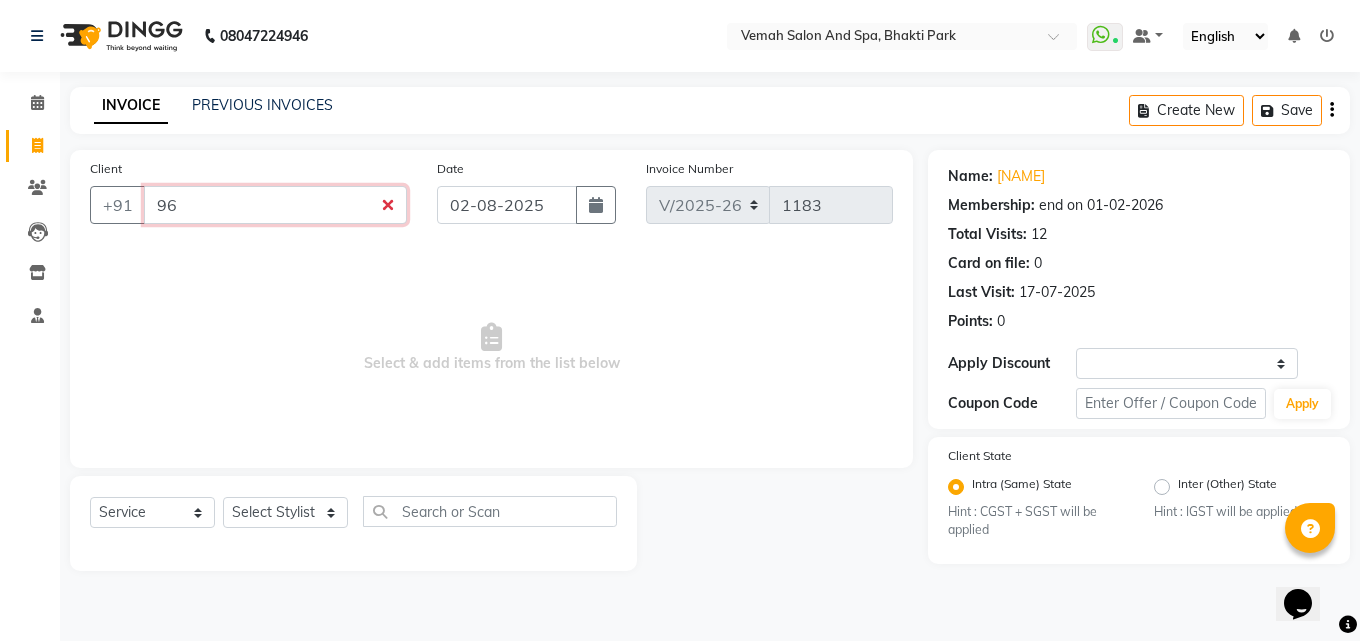 type on "9" 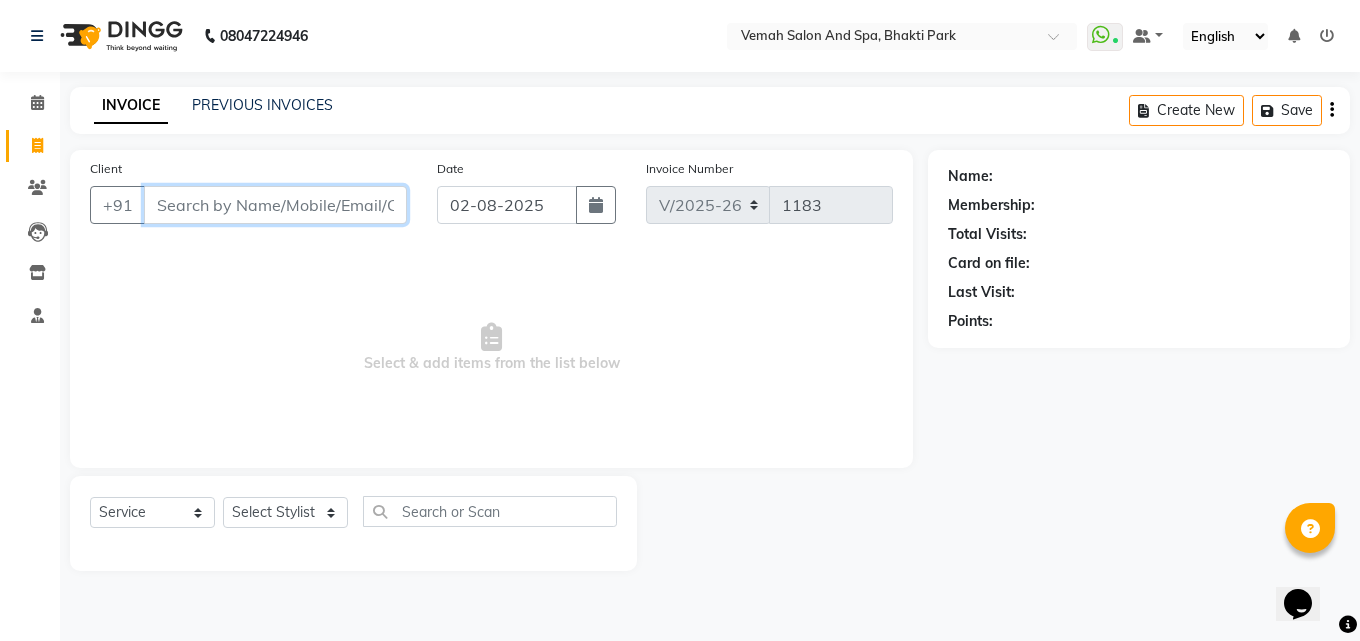 click on "Client" at bounding box center (275, 205) 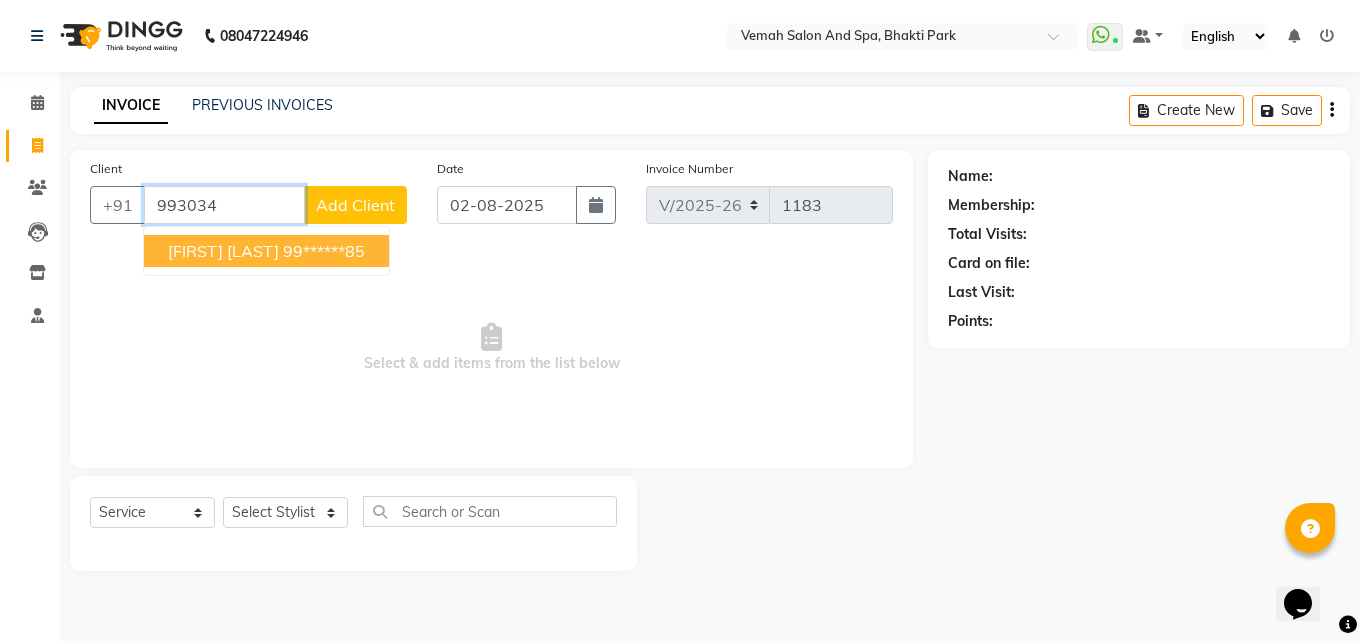 click on "[FIRST] [LAST]" at bounding box center [223, 251] 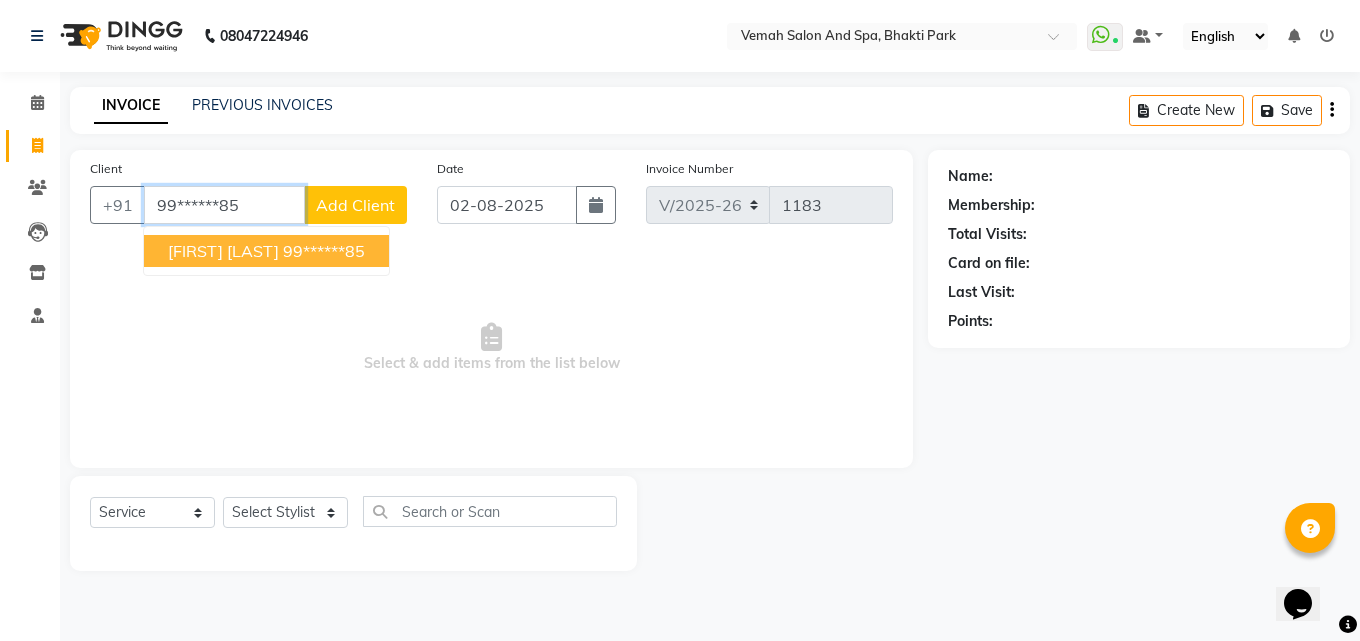 type on "99******85" 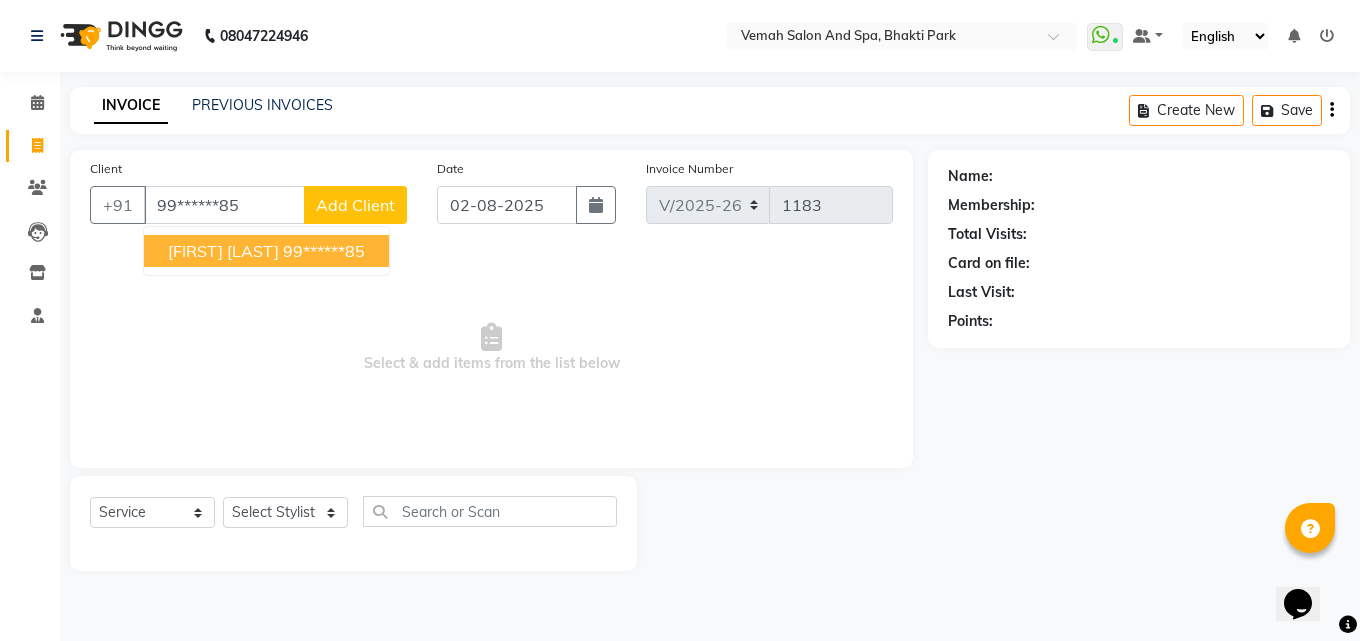 select on "1: Object" 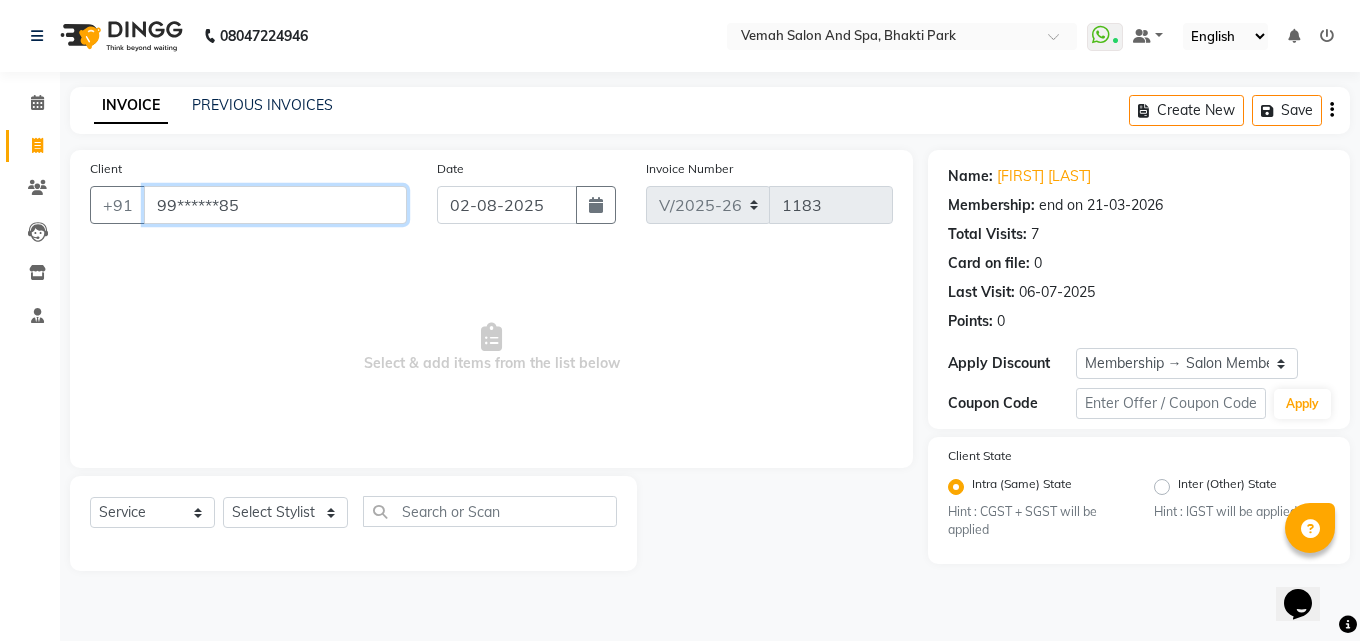 drag, startPoint x: 1079, startPoint y: 1, endPoint x: 247, endPoint y: 212, distance: 858.3385 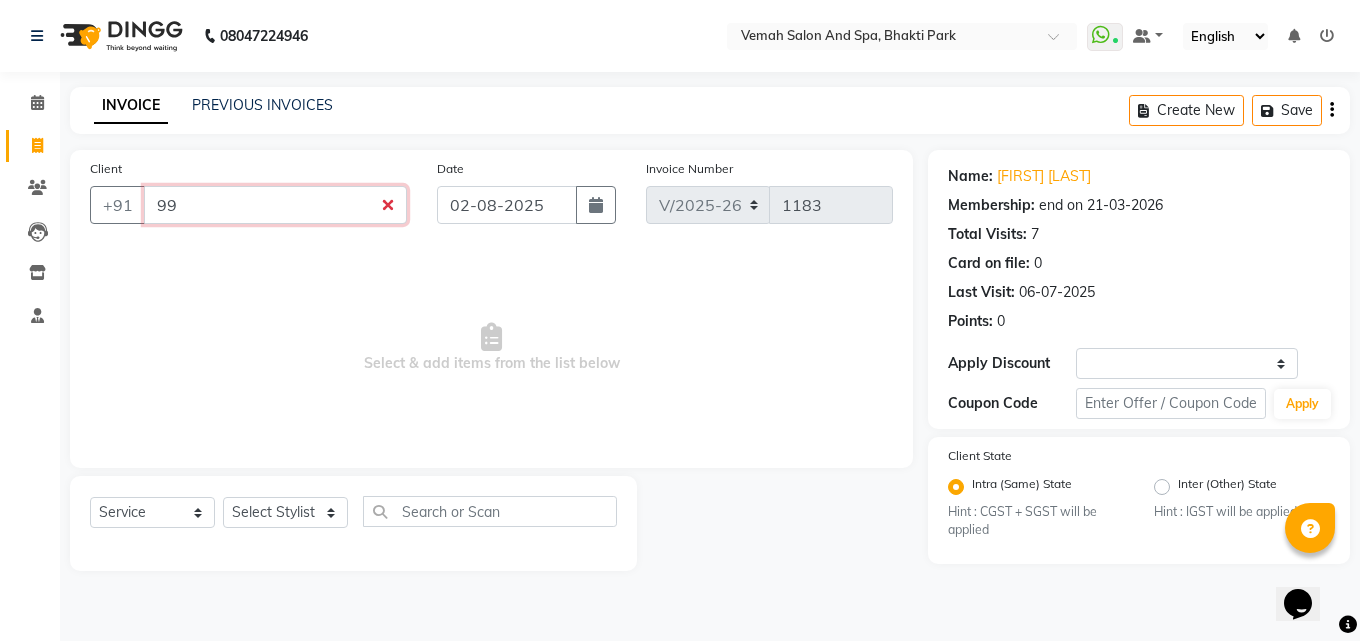 type on "9" 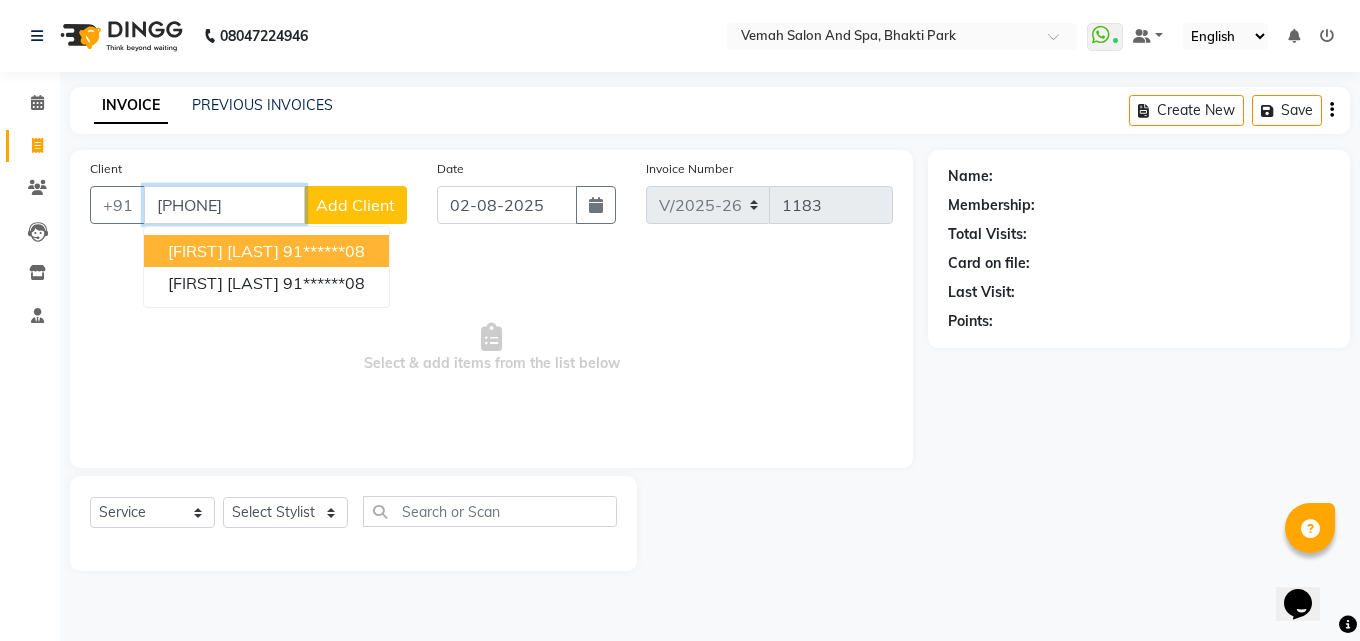 click on "91******08" at bounding box center (324, 251) 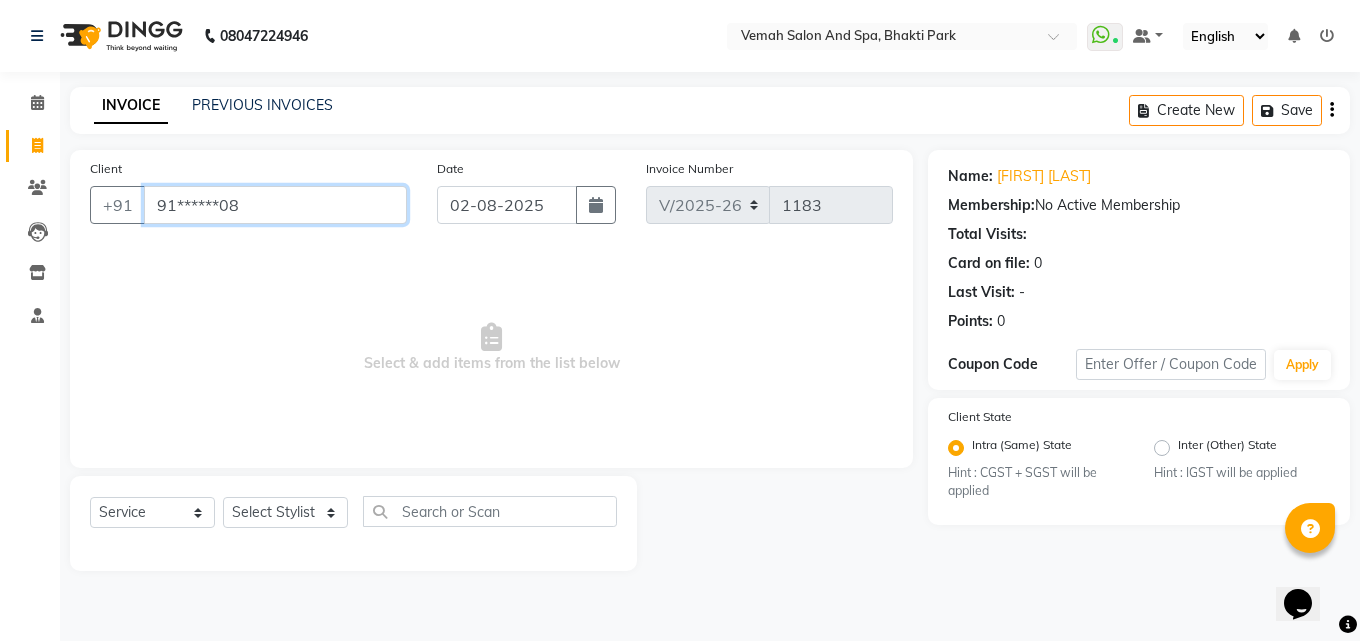 click on "91******08" at bounding box center [275, 205] 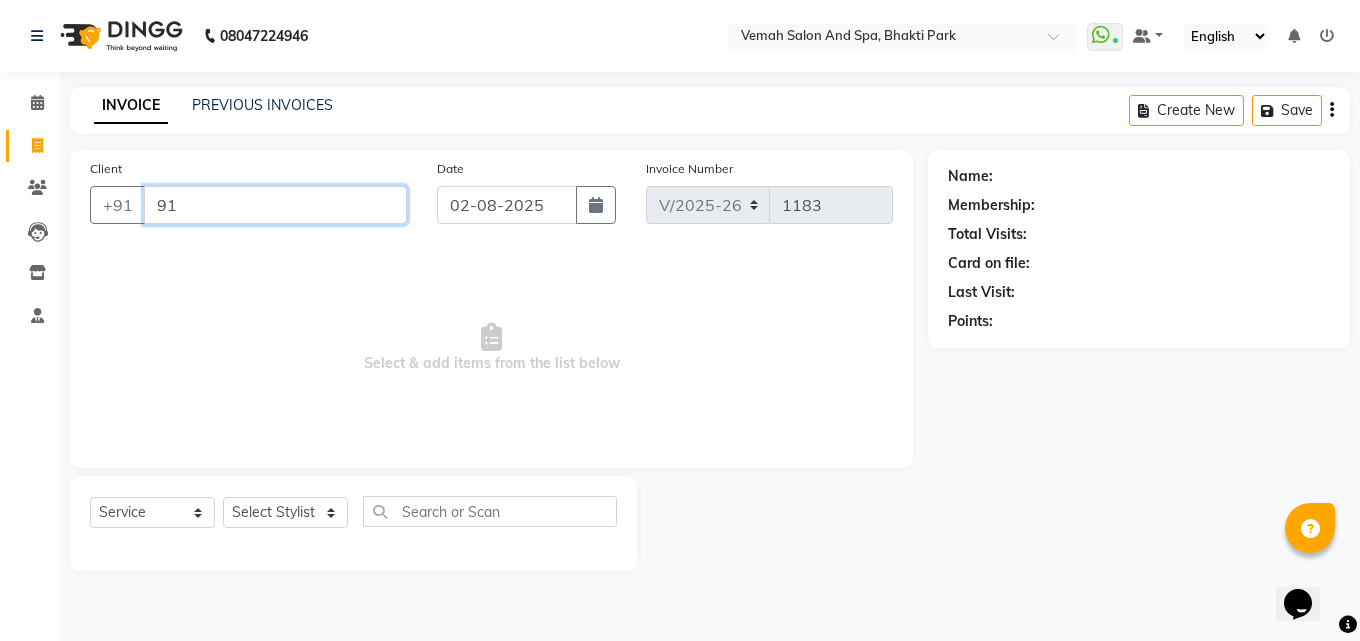 type on "9" 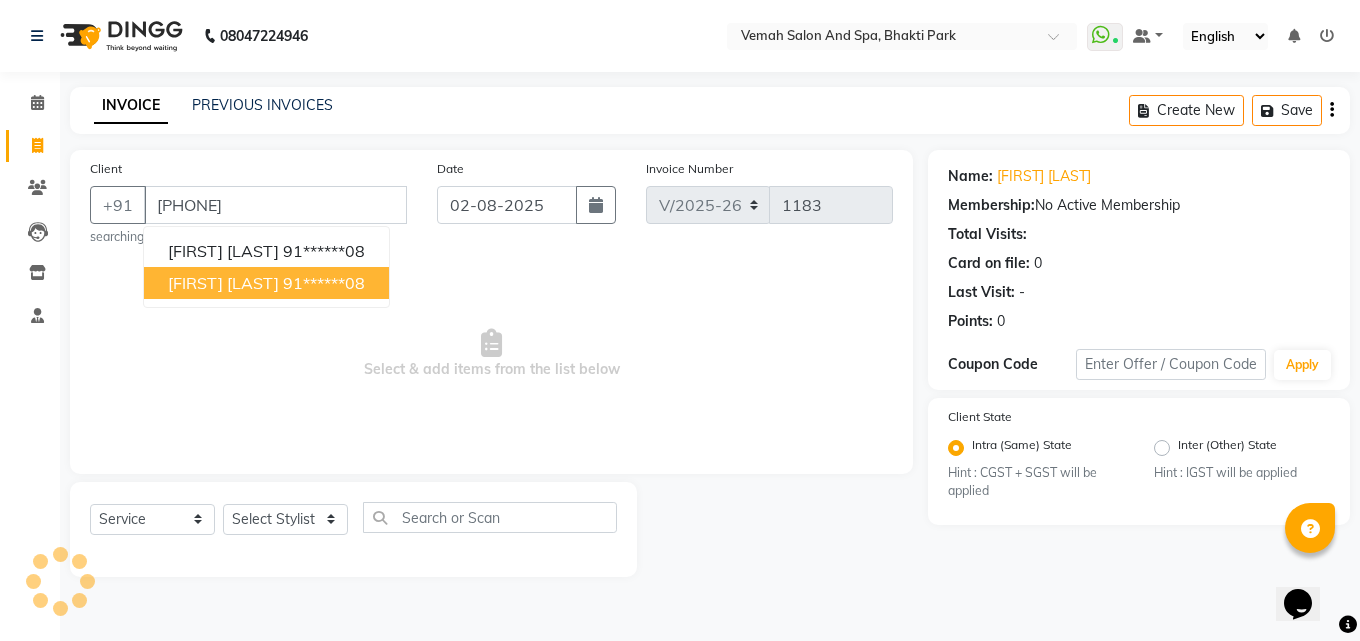 click on "91******08" at bounding box center [324, 283] 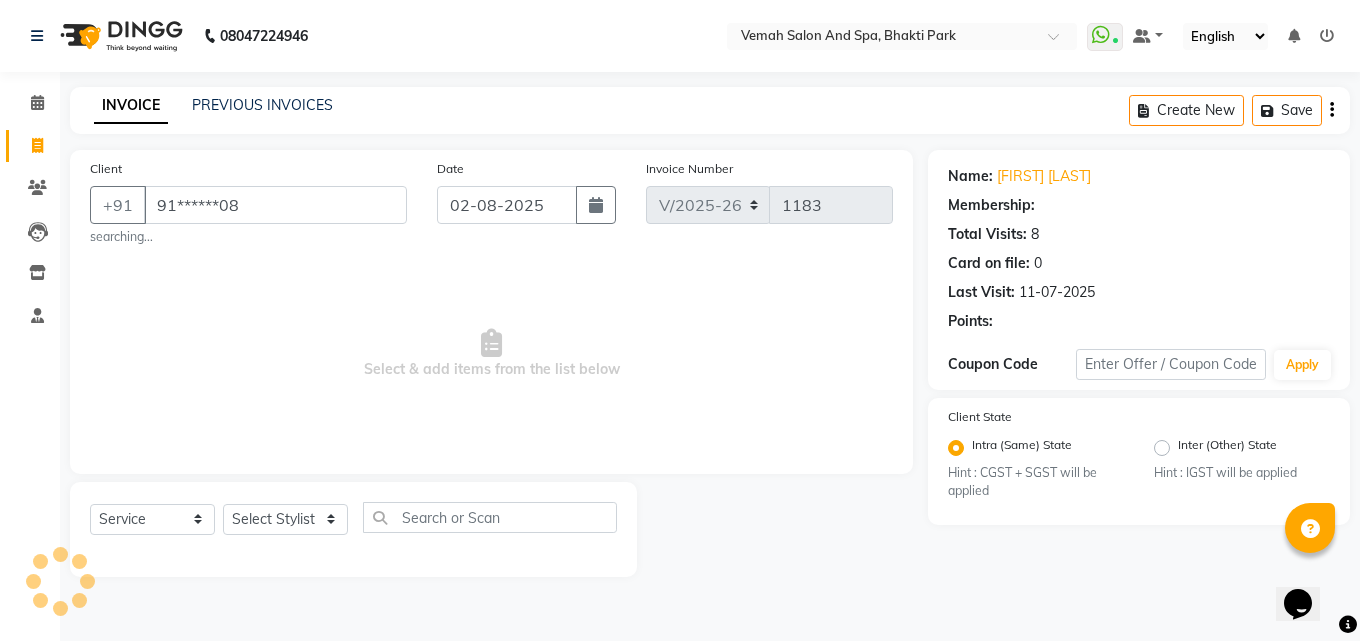 select on "1: Object" 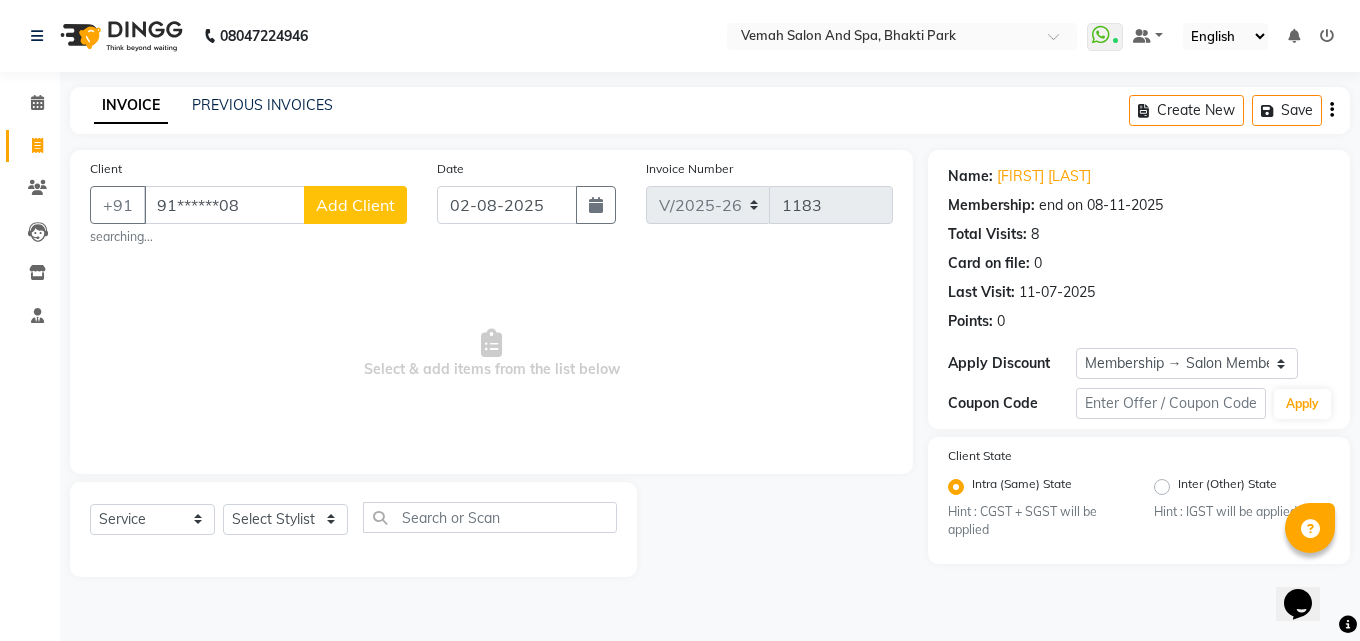 click on "[PHONE] Select Location × Vemah Salon And Spa, Bhakti Park  WhatsApp Status  ✕ Status:  Connected Most Recent Message: [DATE]     [TIME] Recent Service Activity: [DATE]     [TIME] Default Panel My Panel English ENGLISH Español العربية मराठी हिंदी ગુજરાતી தமிழ் 中文 Notifications nothing to show" 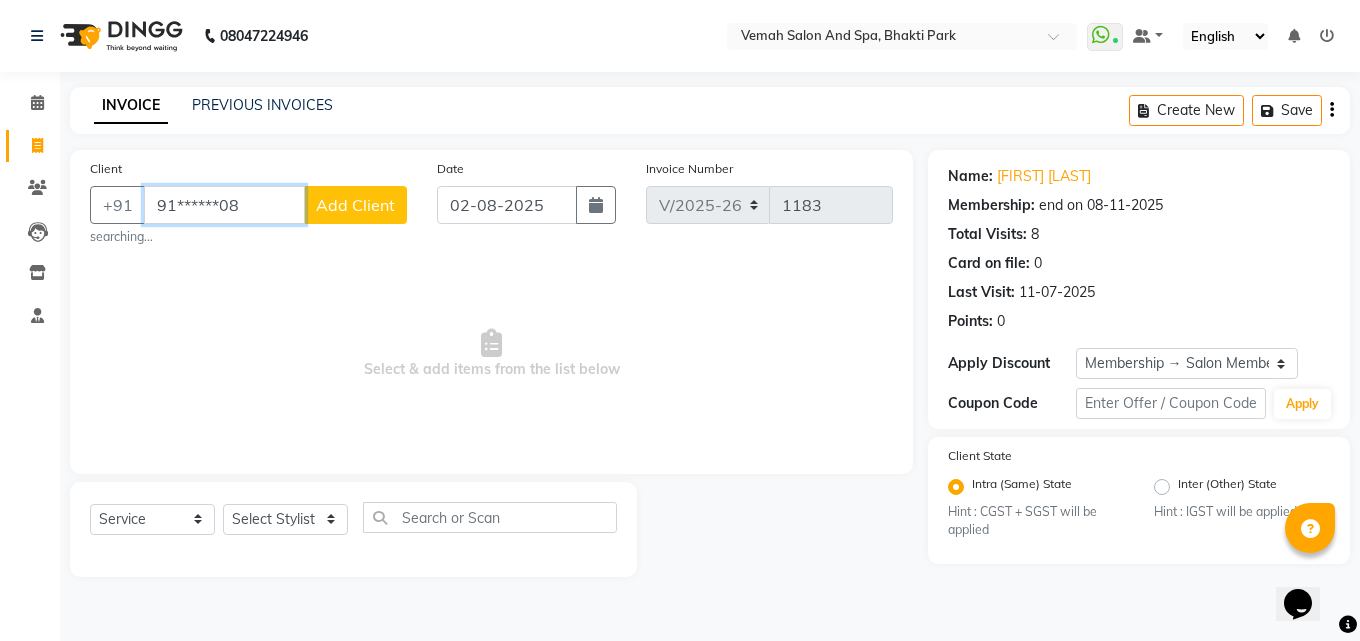 click on "91******08" at bounding box center (224, 205) 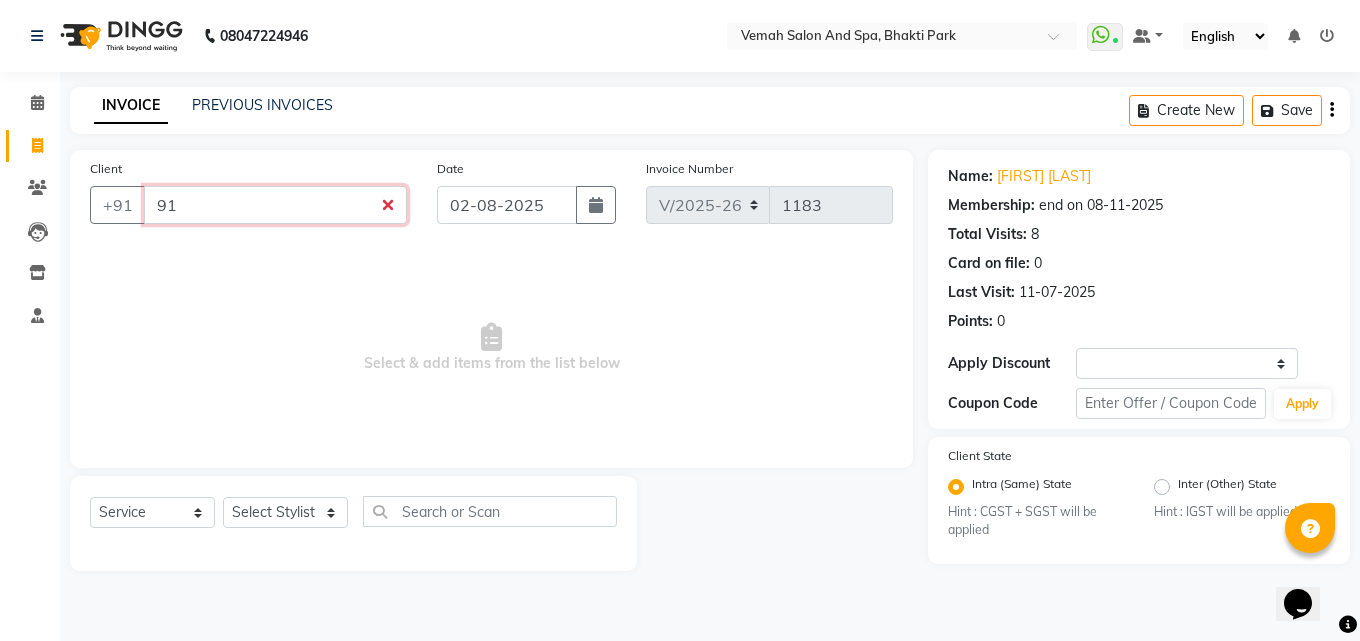 type on "9" 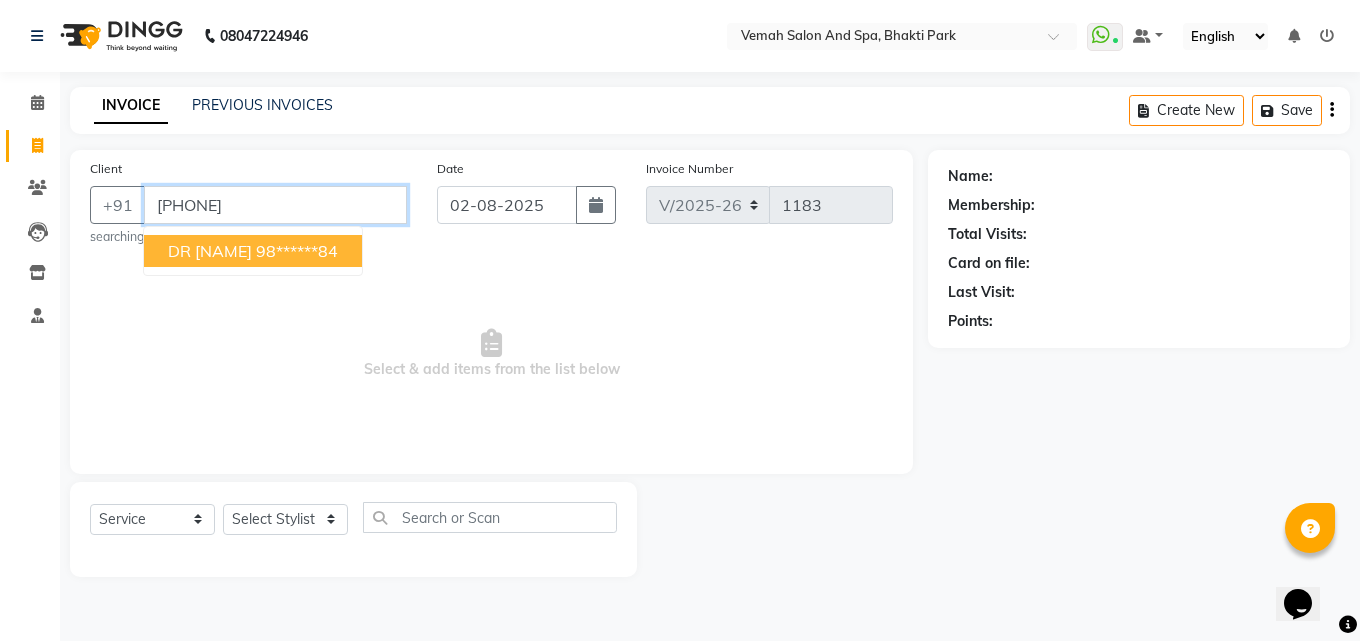 type on "[PHONE]" 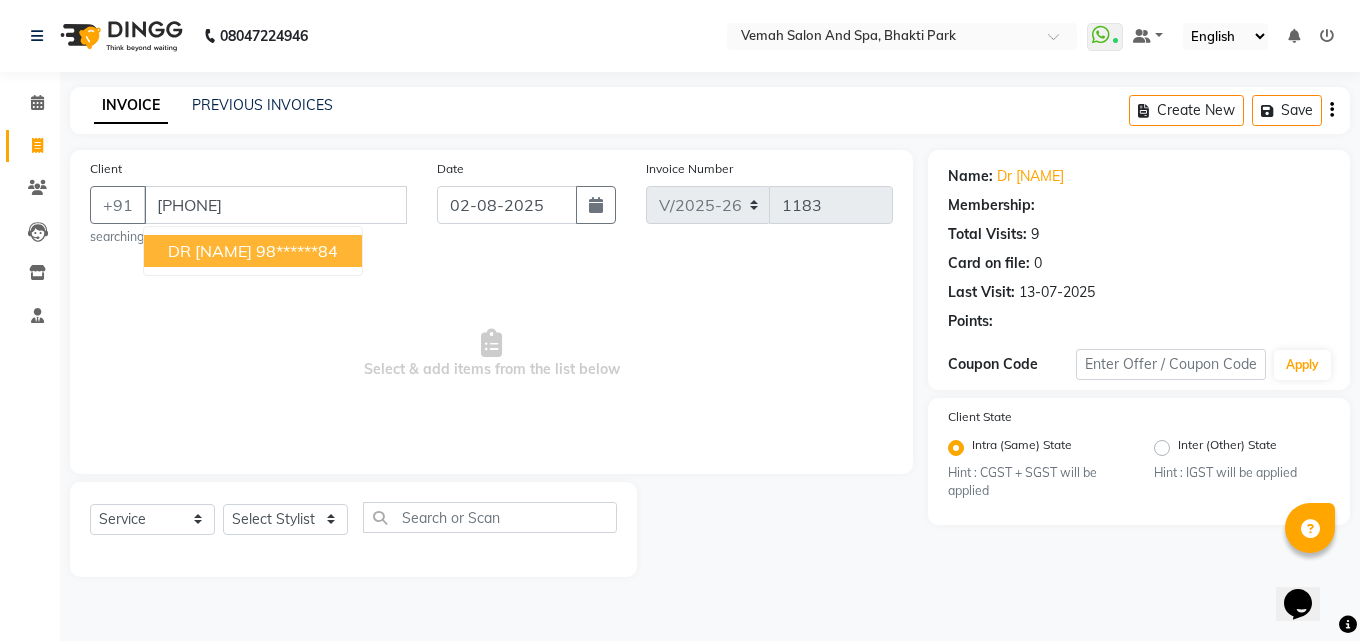 select on "1: Object" 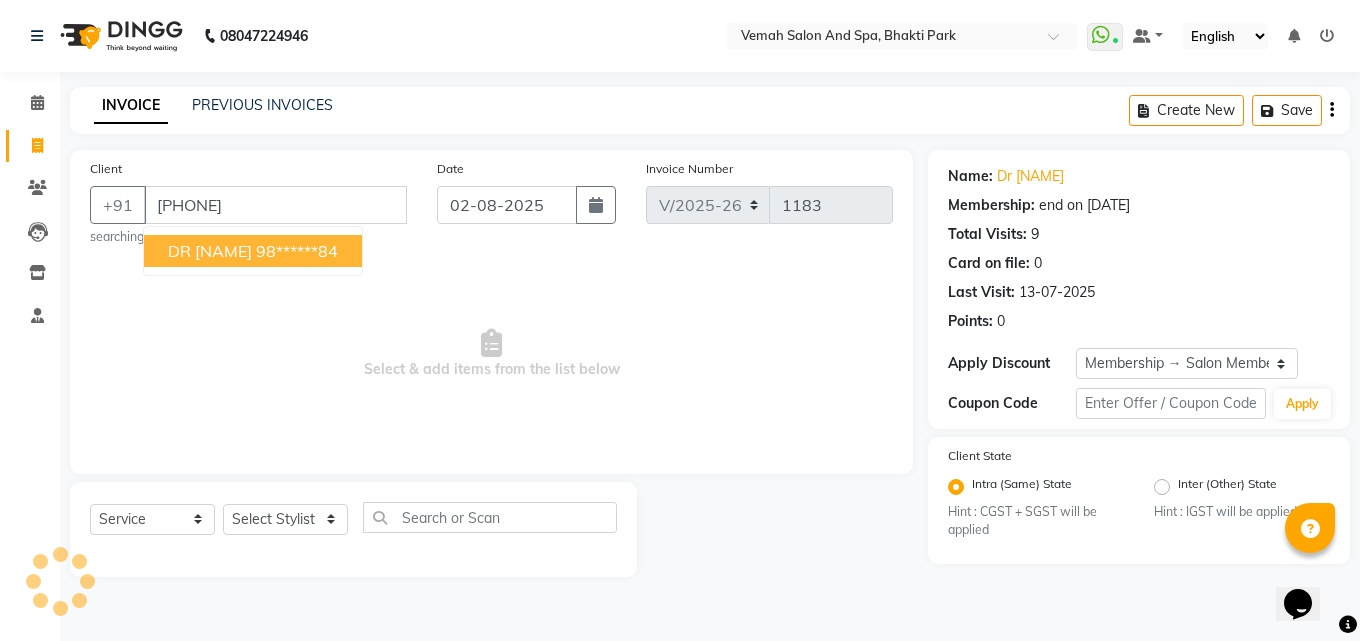 click on "98******84" at bounding box center [297, 251] 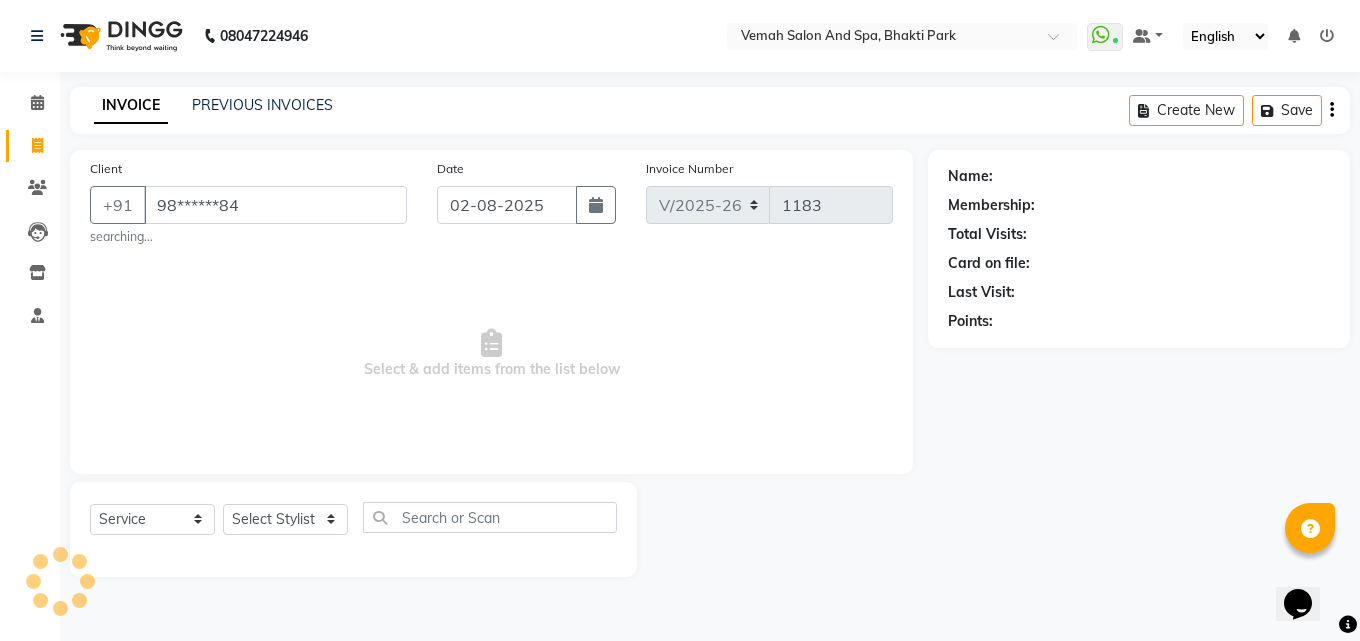 select on "1: Object" 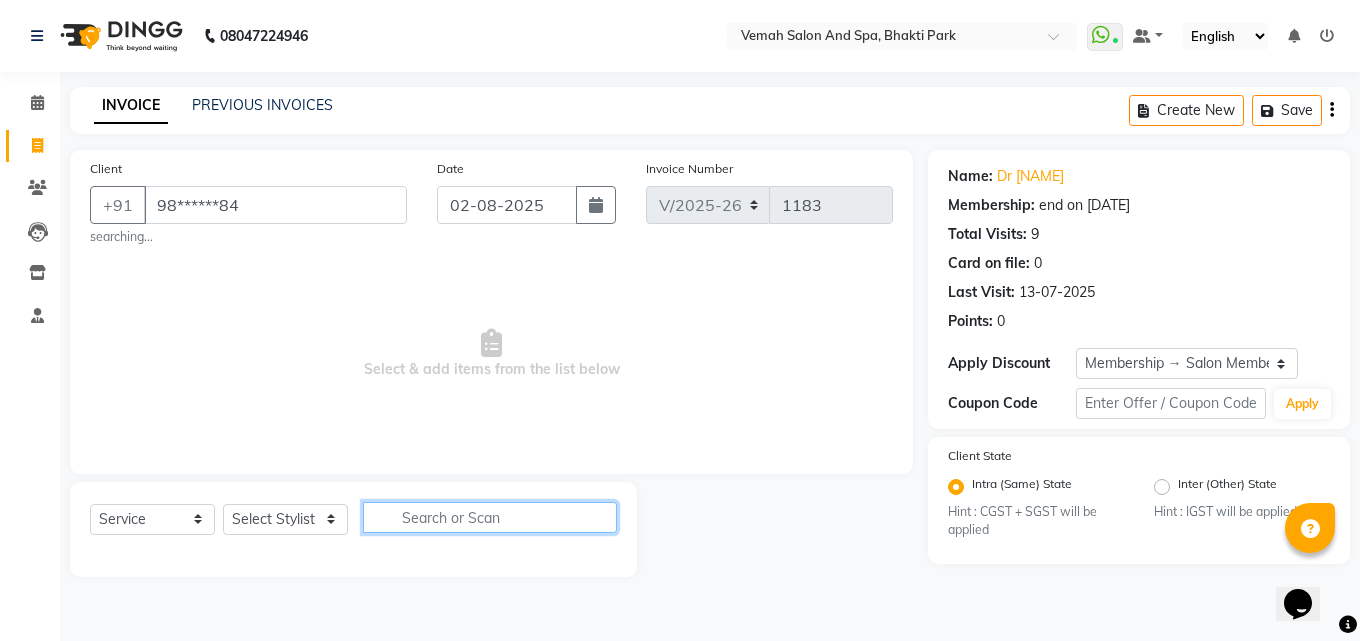 click 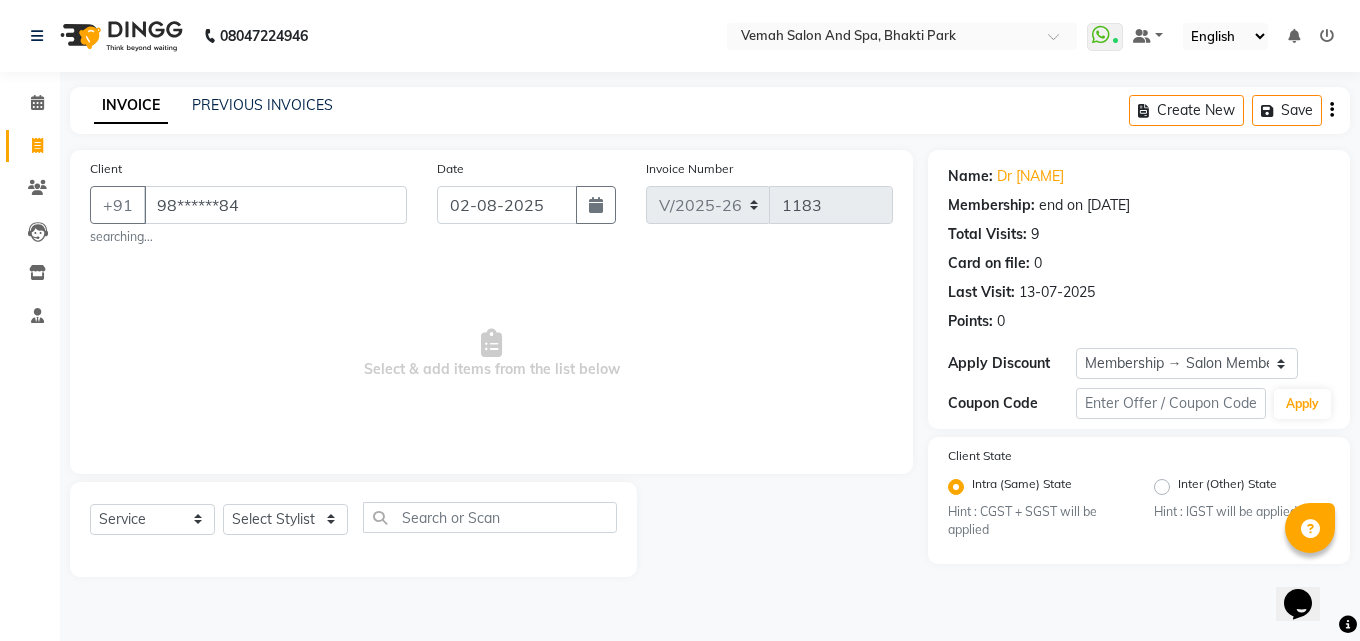 click on "Client +[COUNTRY_CODE] [PHONE] searching..." 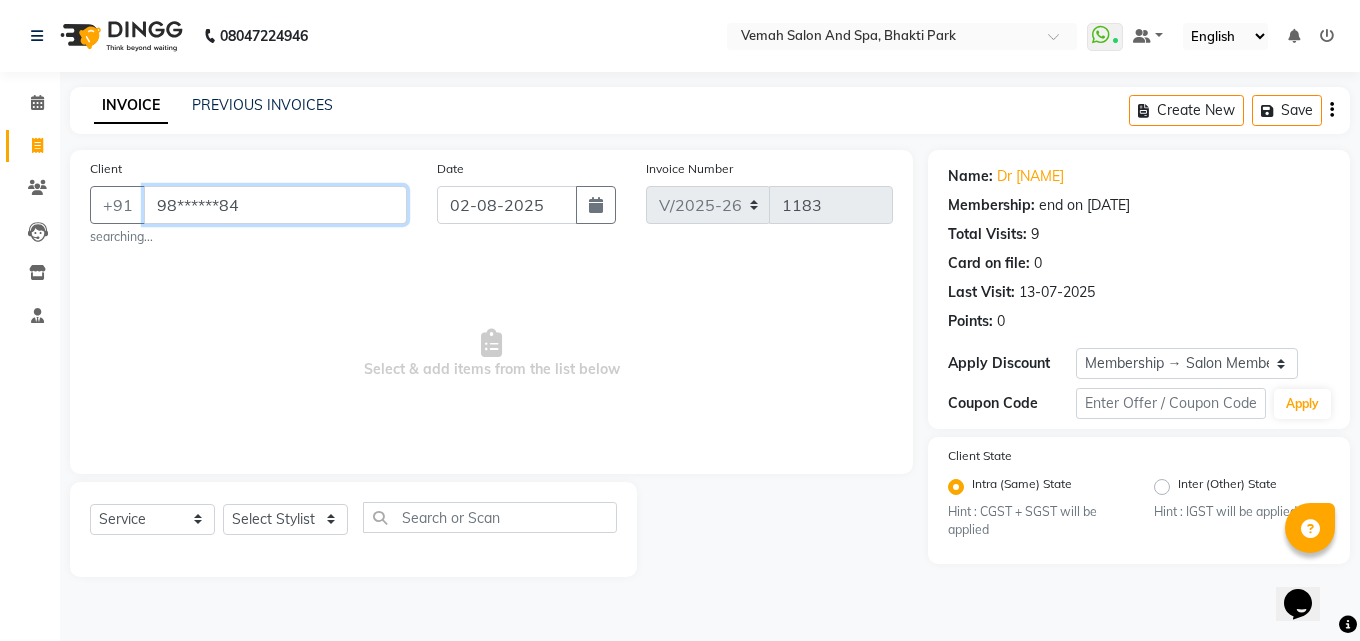 click on "98******84" at bounding box center [275, 205] 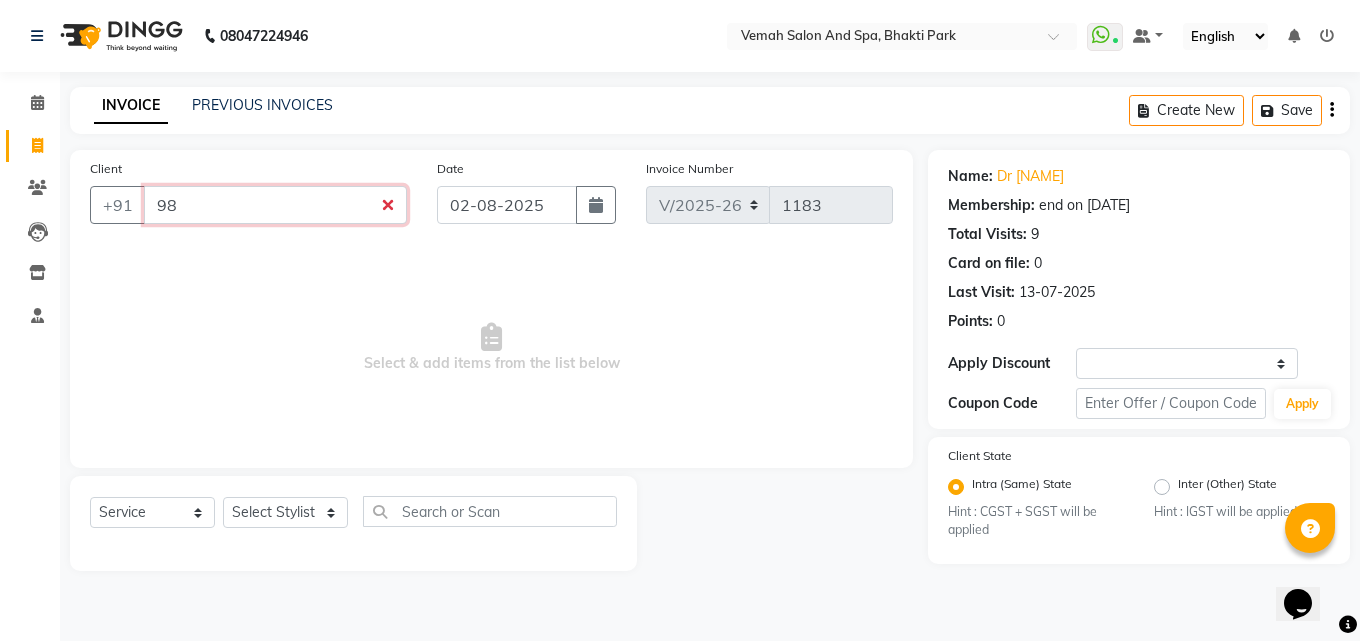 type on "9" 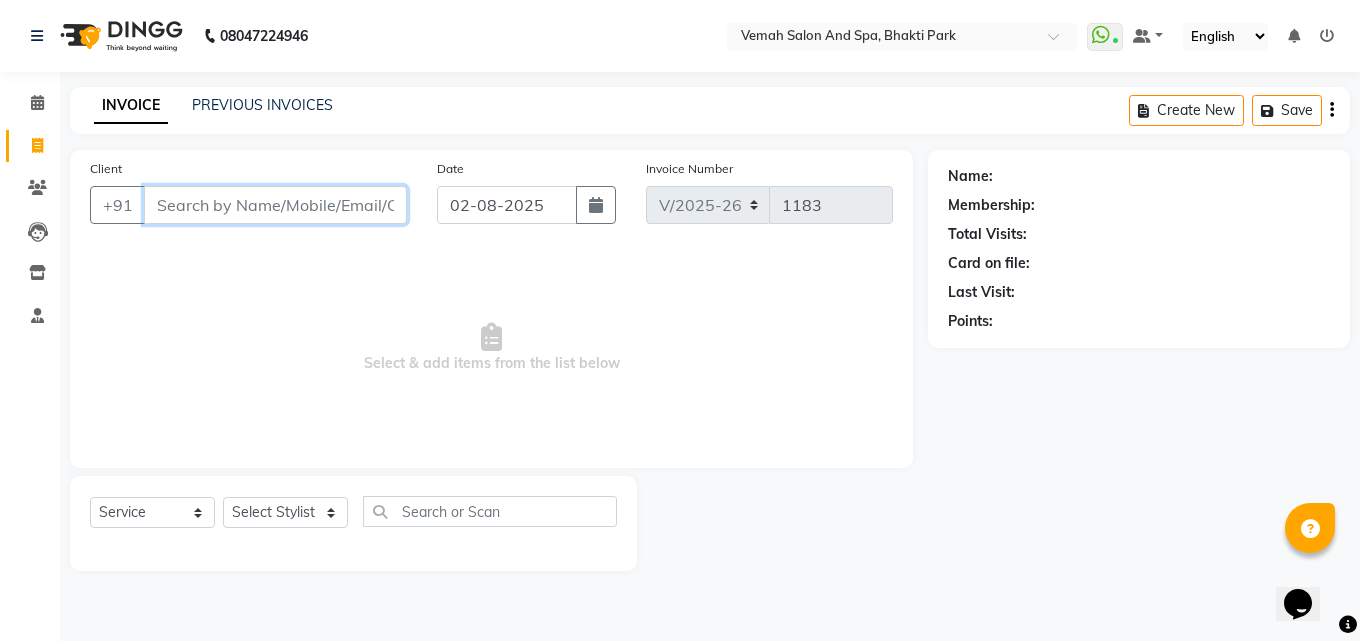 click on "Client +91" 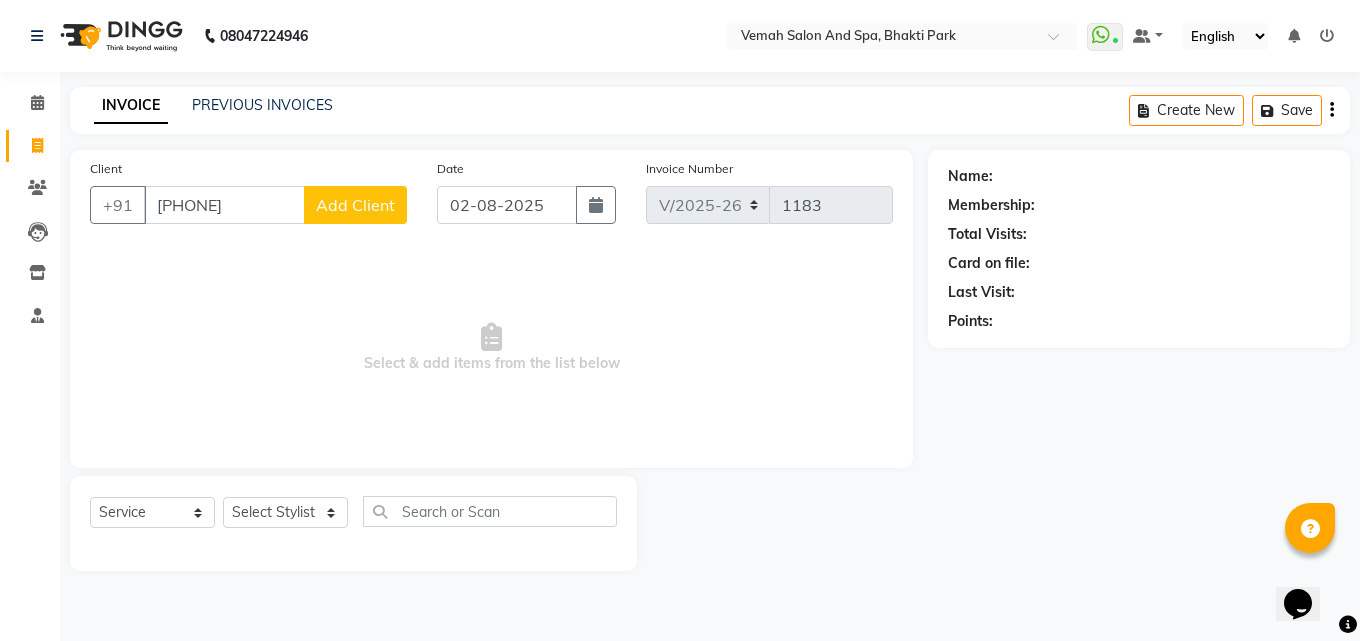 click on "Client +[COUNTRY_CODE] [PHONE] Add Client" 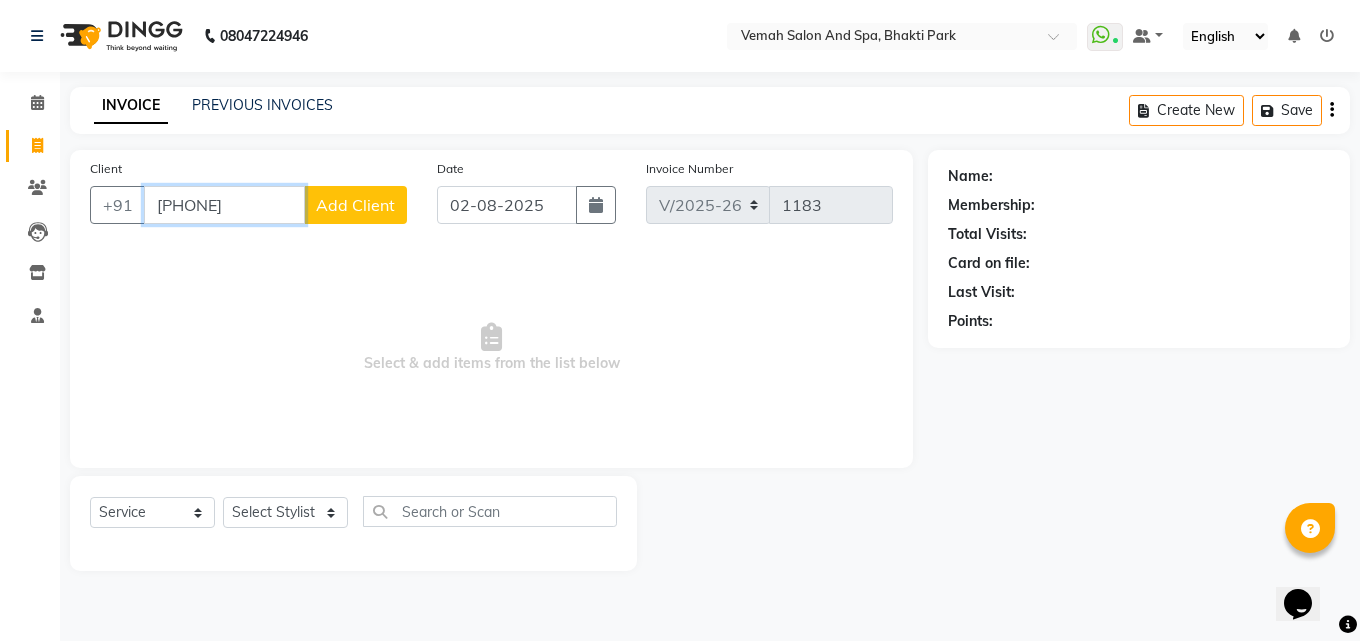 click on "[PHONE]" at bounding box center (224, 205) 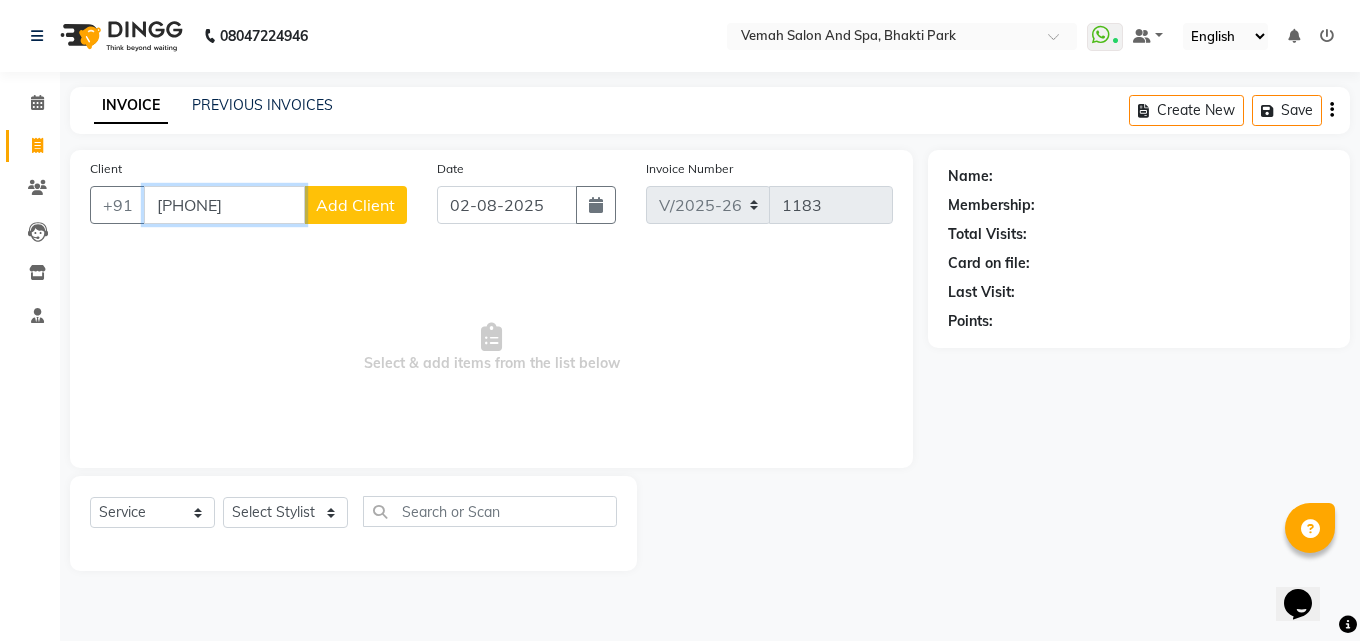 click on "[PHONE]" at bounding box center (224, 205) 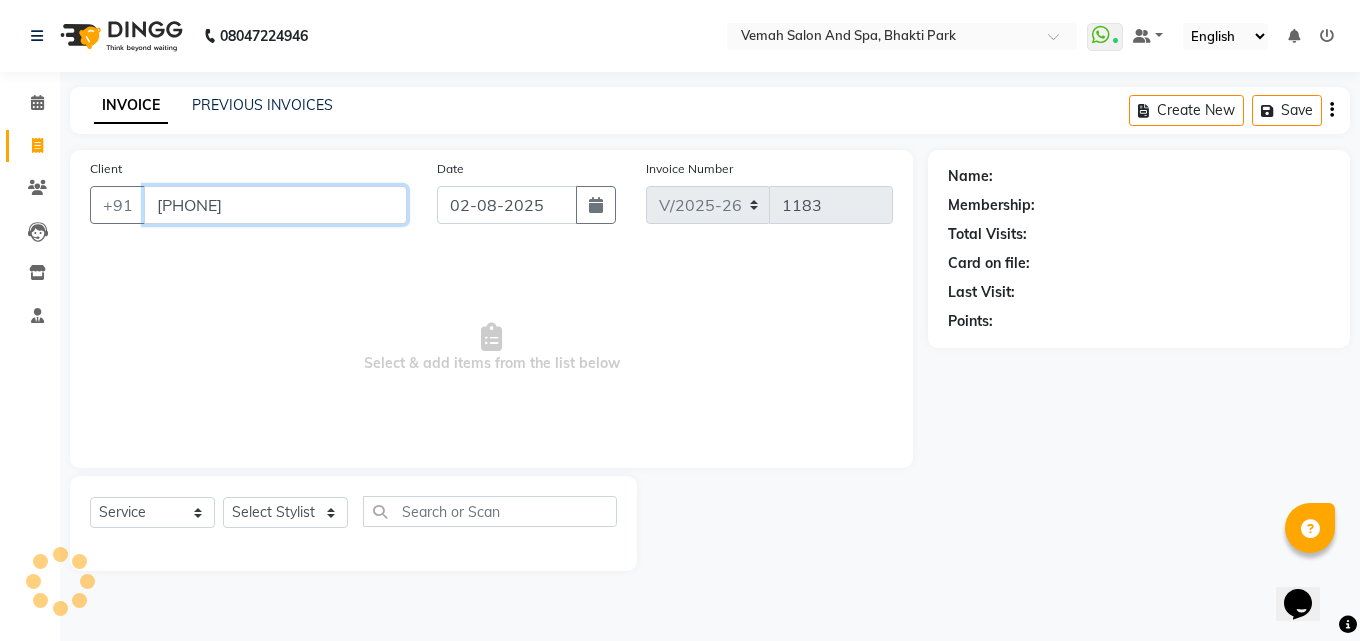 type on "[PHONE]" 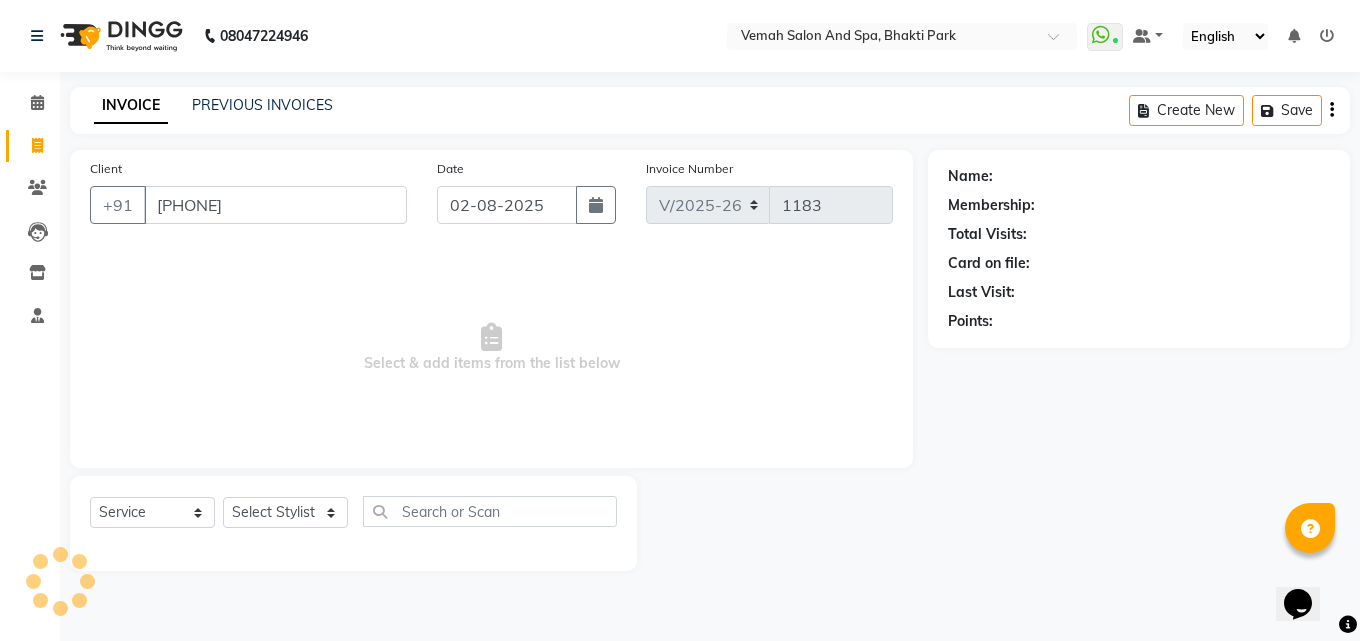 select on "1: Object" 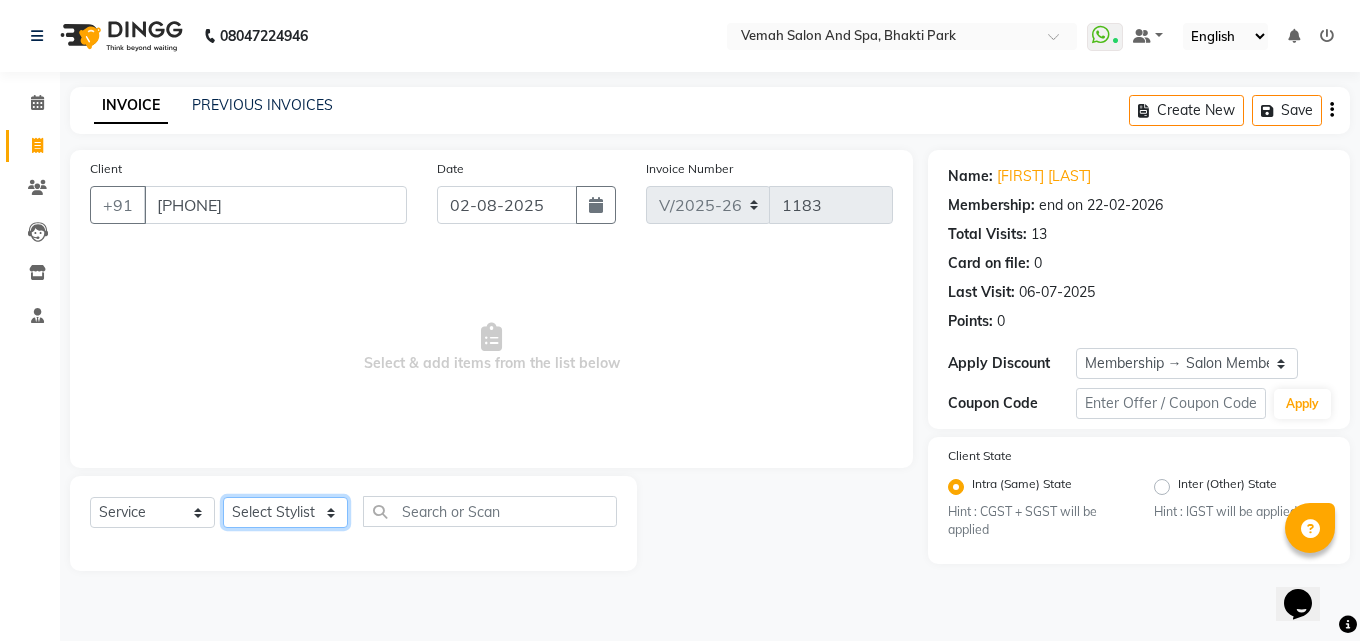click on "Select Stylist [NAME] [NAME] [NAME] [NAME] [NAME] [NAME] [NAME] [NAME] [NAME] [NAME] [NAME] [NAME]" 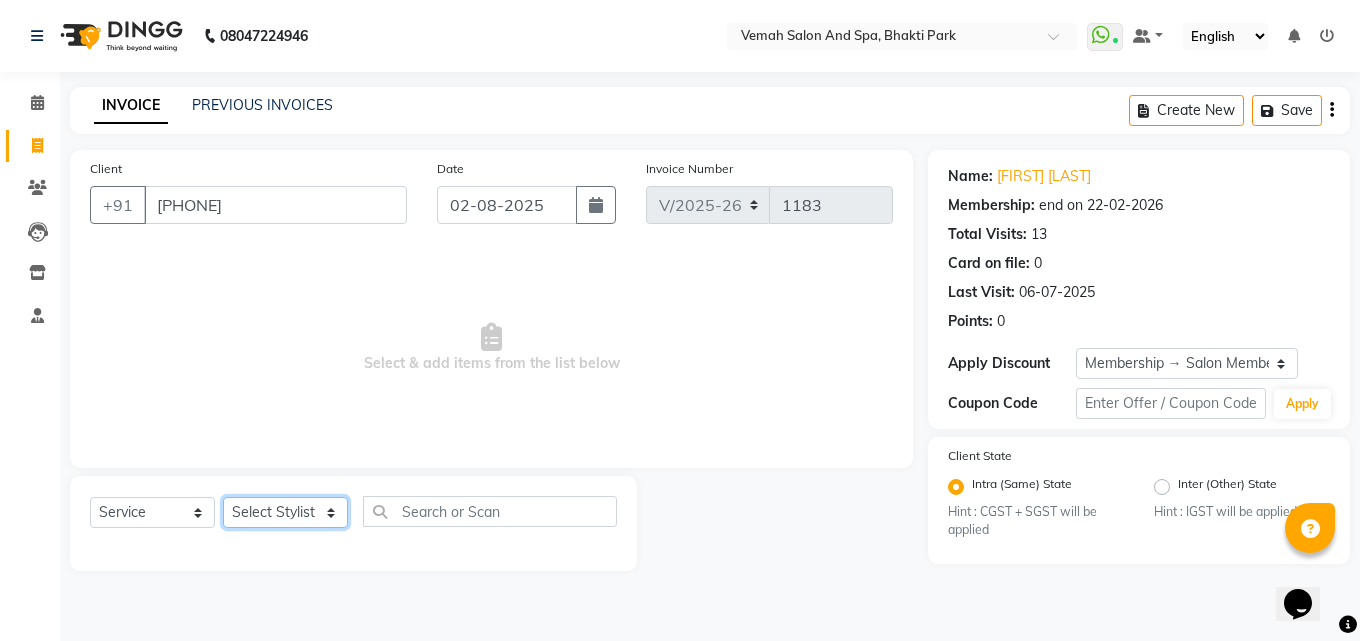 select on "85239" 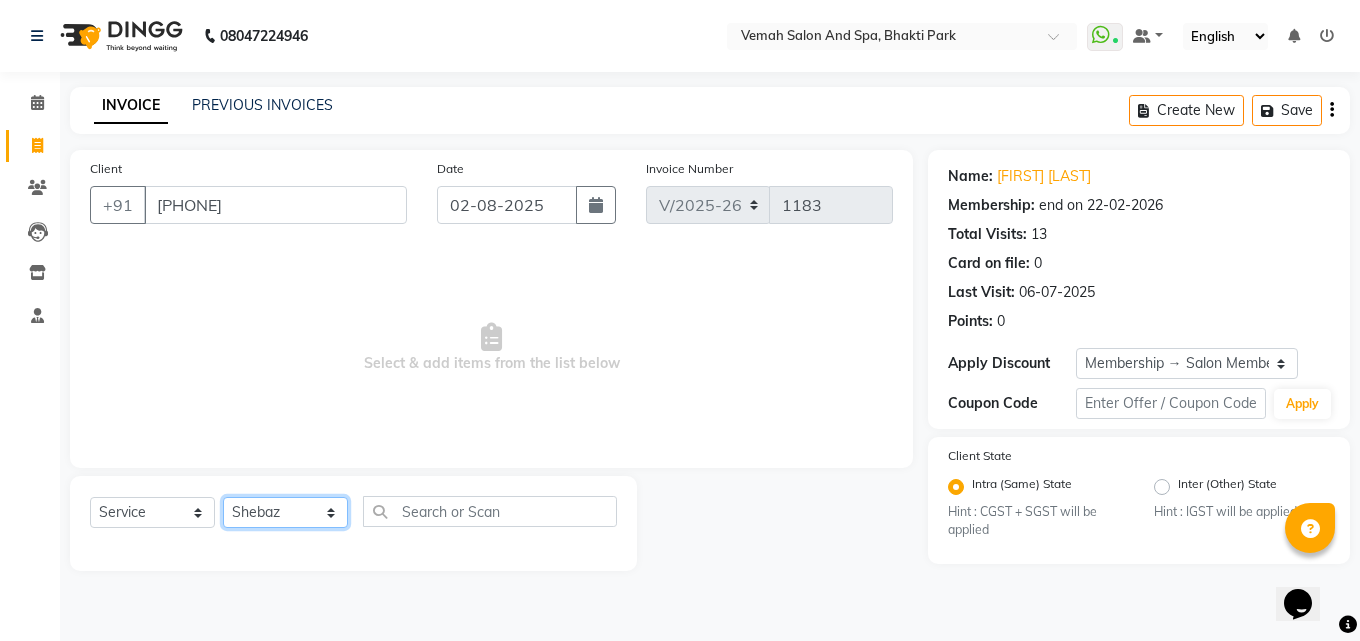 click on "Select Stylist [NAME] [NAME] [NAME] [NAME] [NAME] [NAME] [NAME] [NAME] [NAME] [NAME] [NAME] [NAME]" 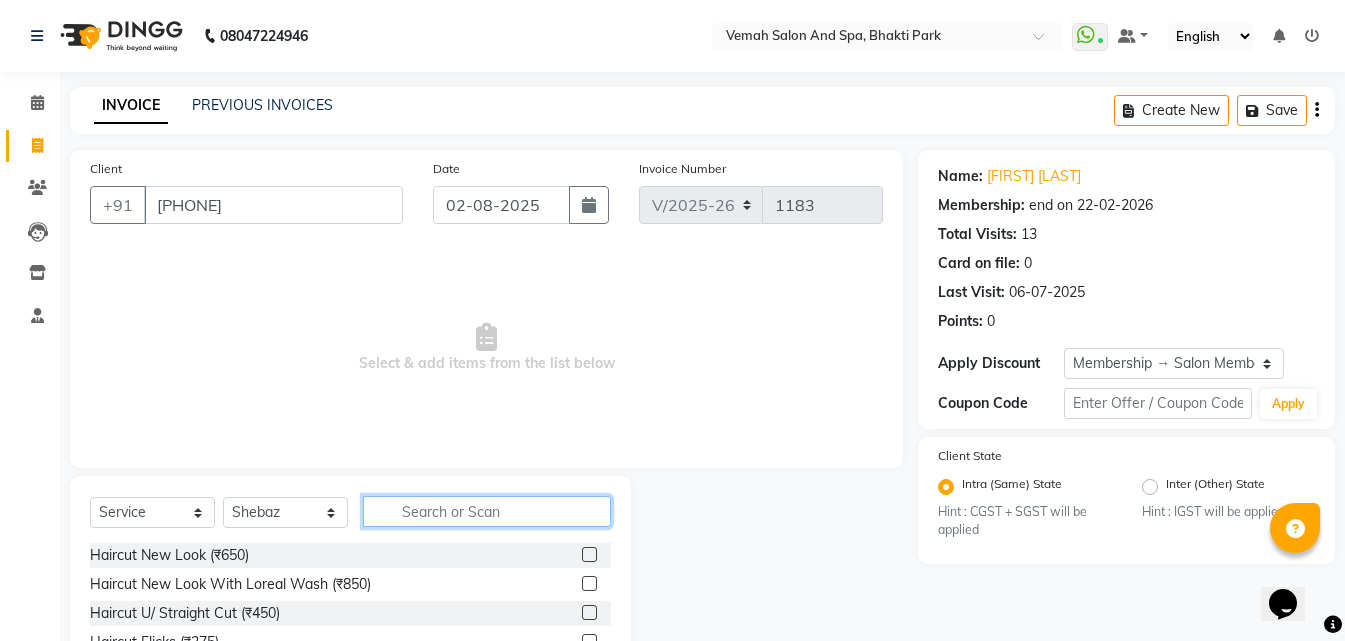 click 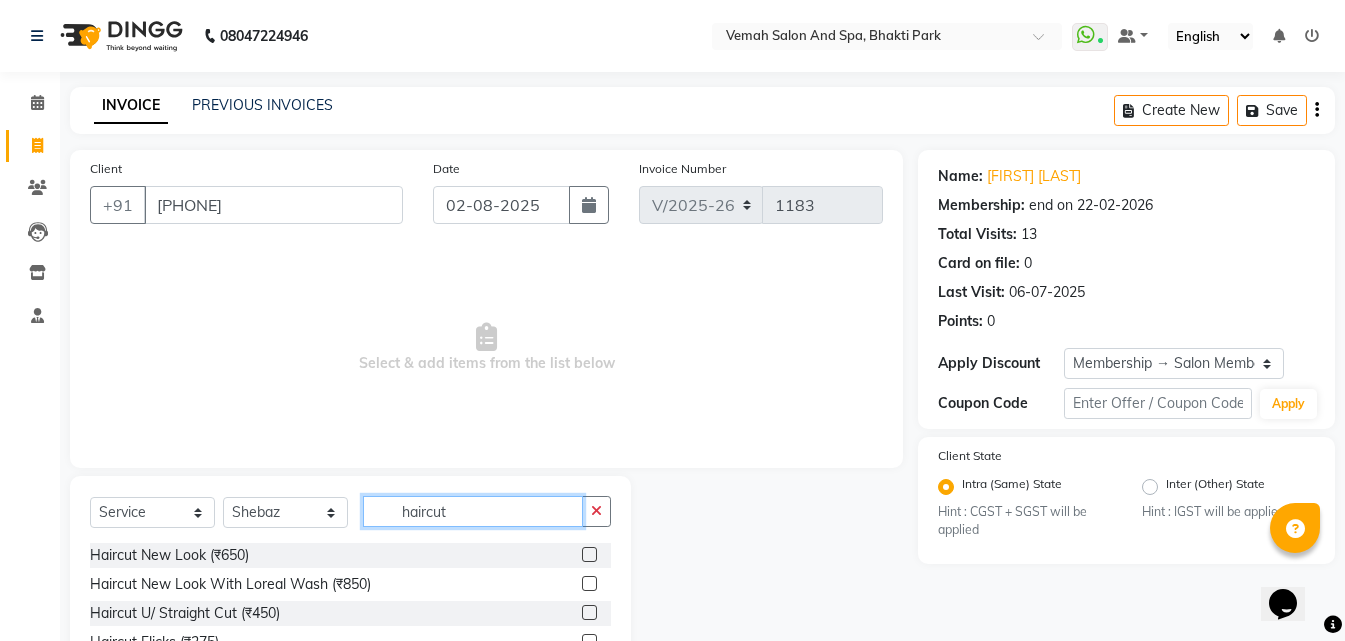scroll, scrollTop: 76, scrollLeft: 0, axis: vertical 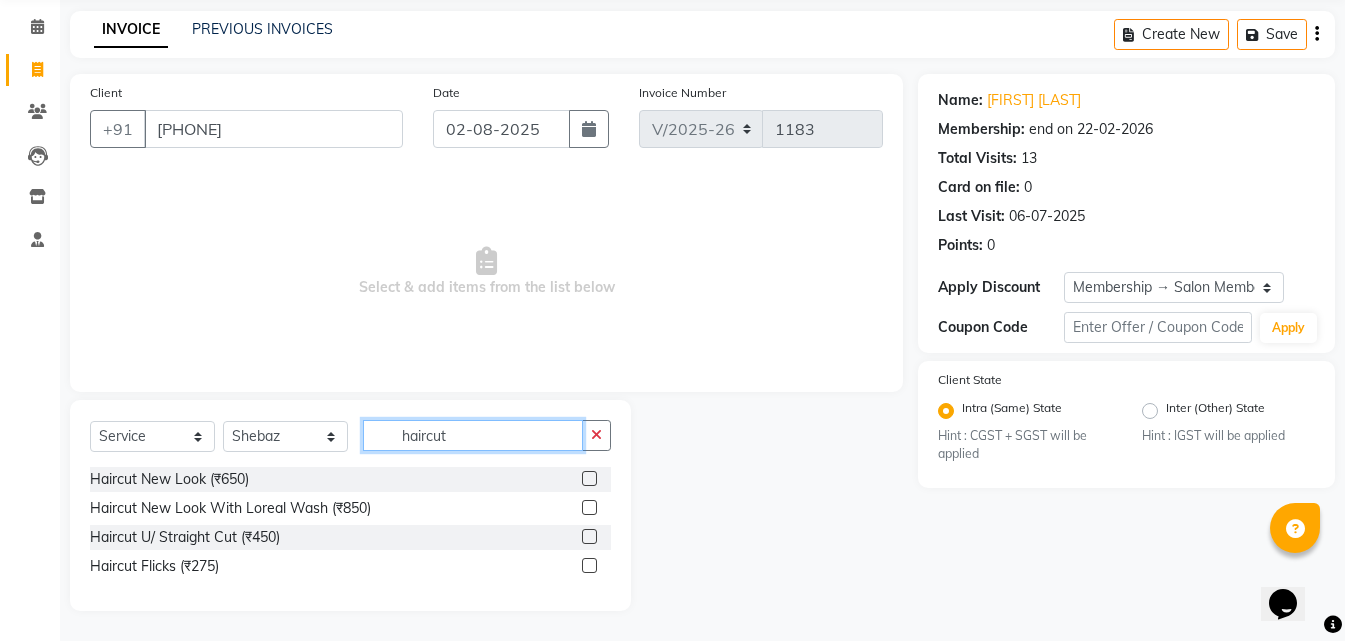 click on "haircut" 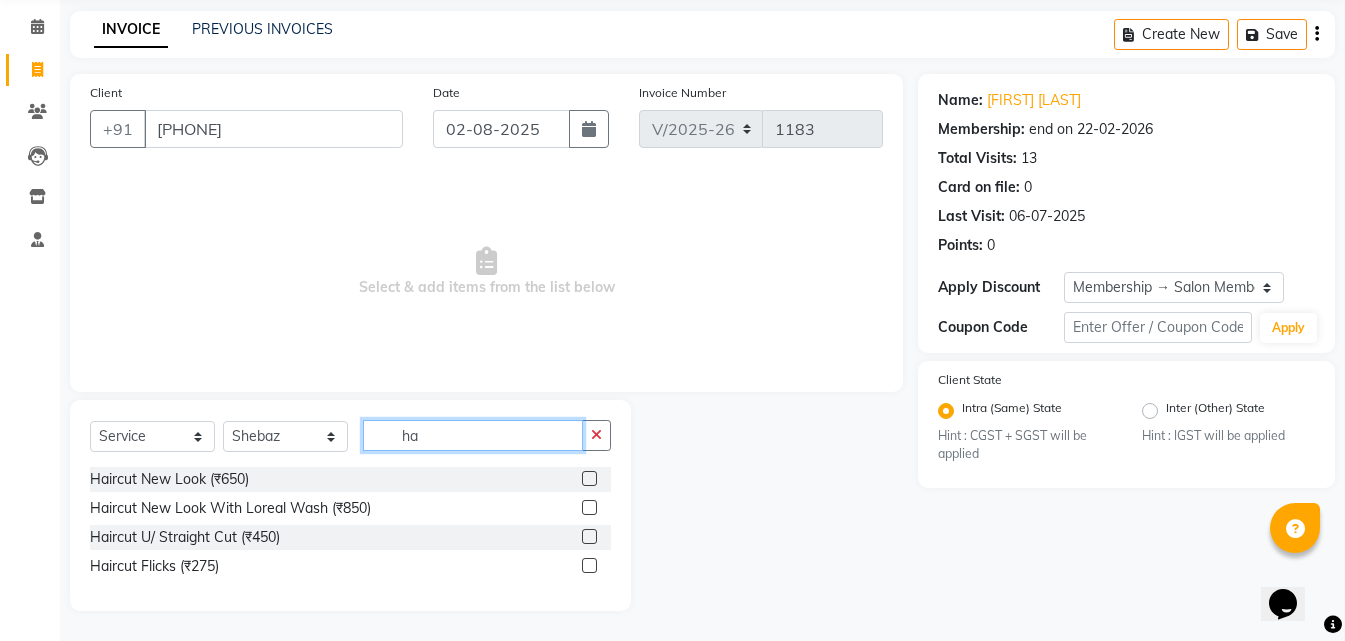 type on "h" 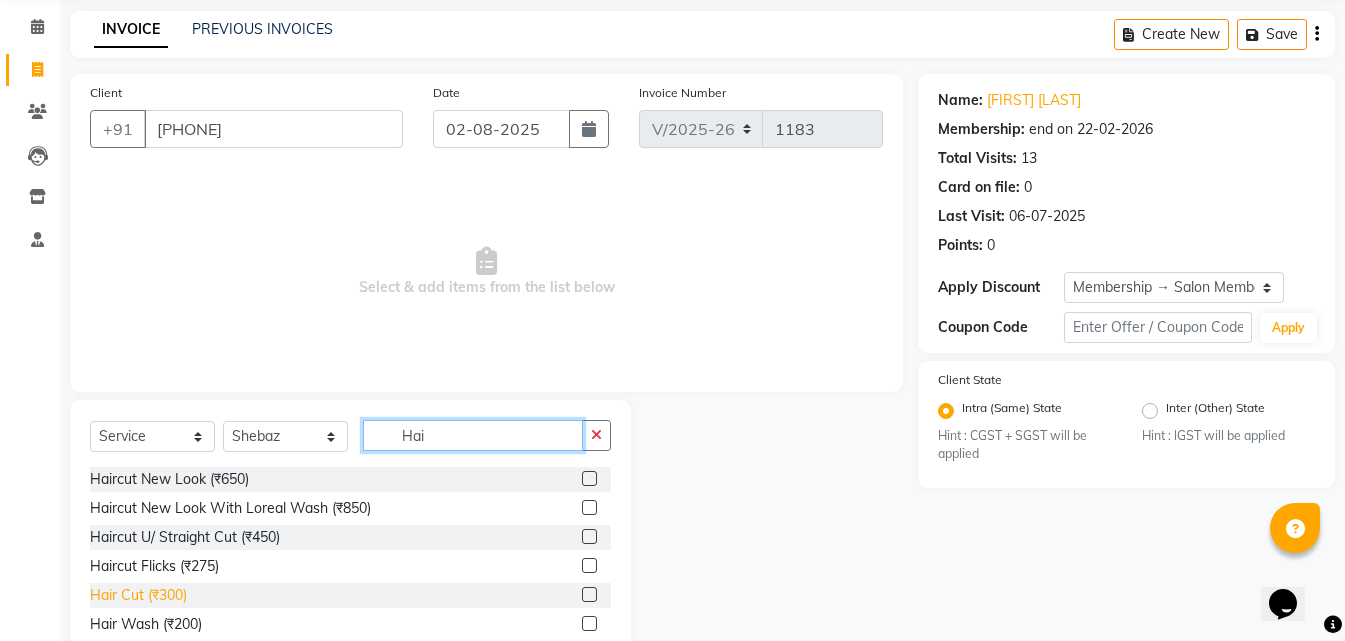 type on "Hai" 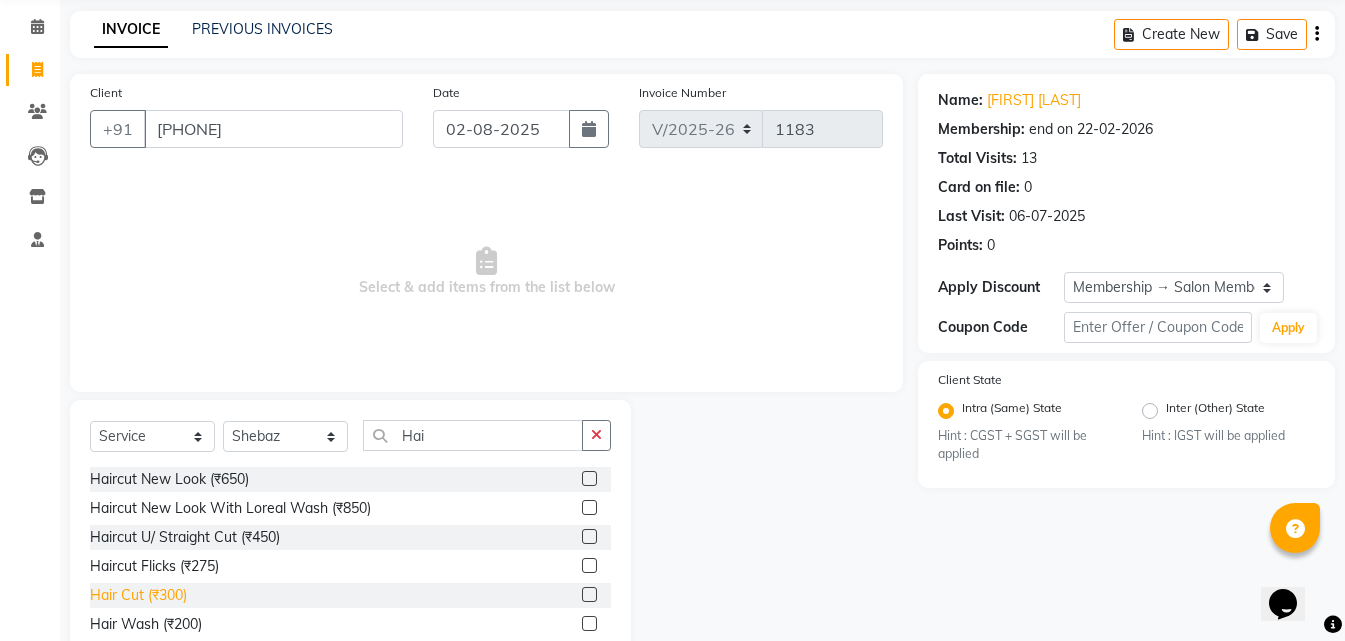 click on "Hair Cut (₹300)" 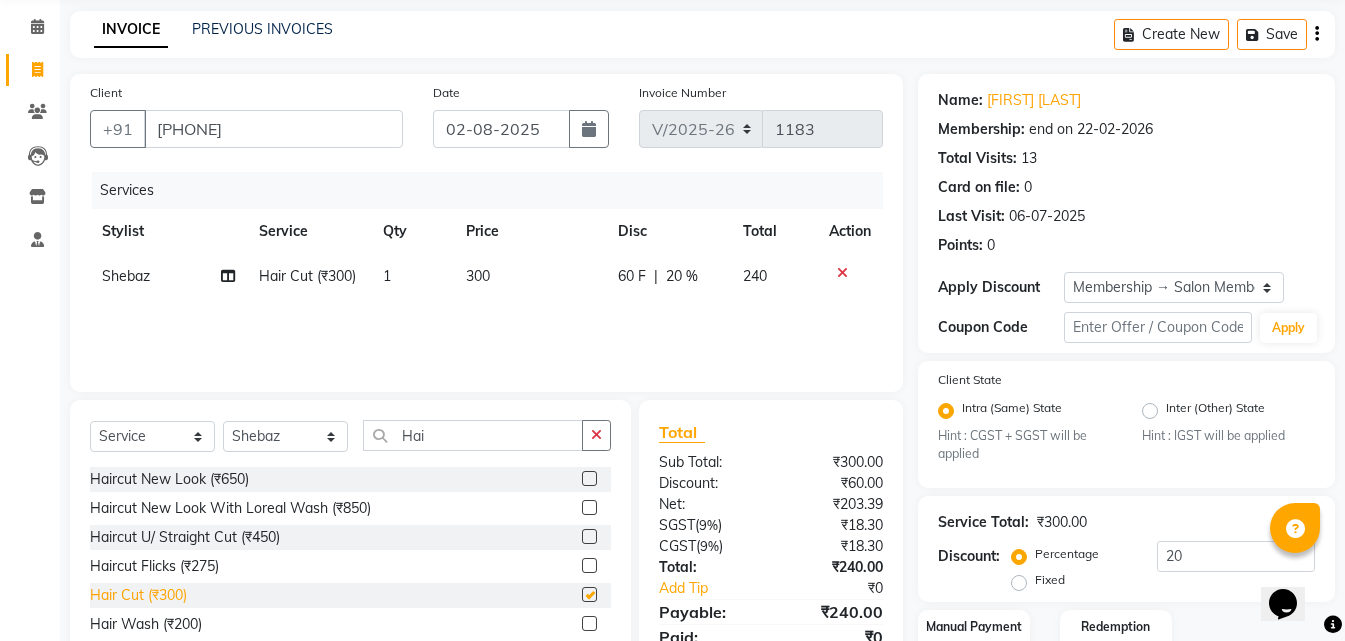 checkbox on "false" 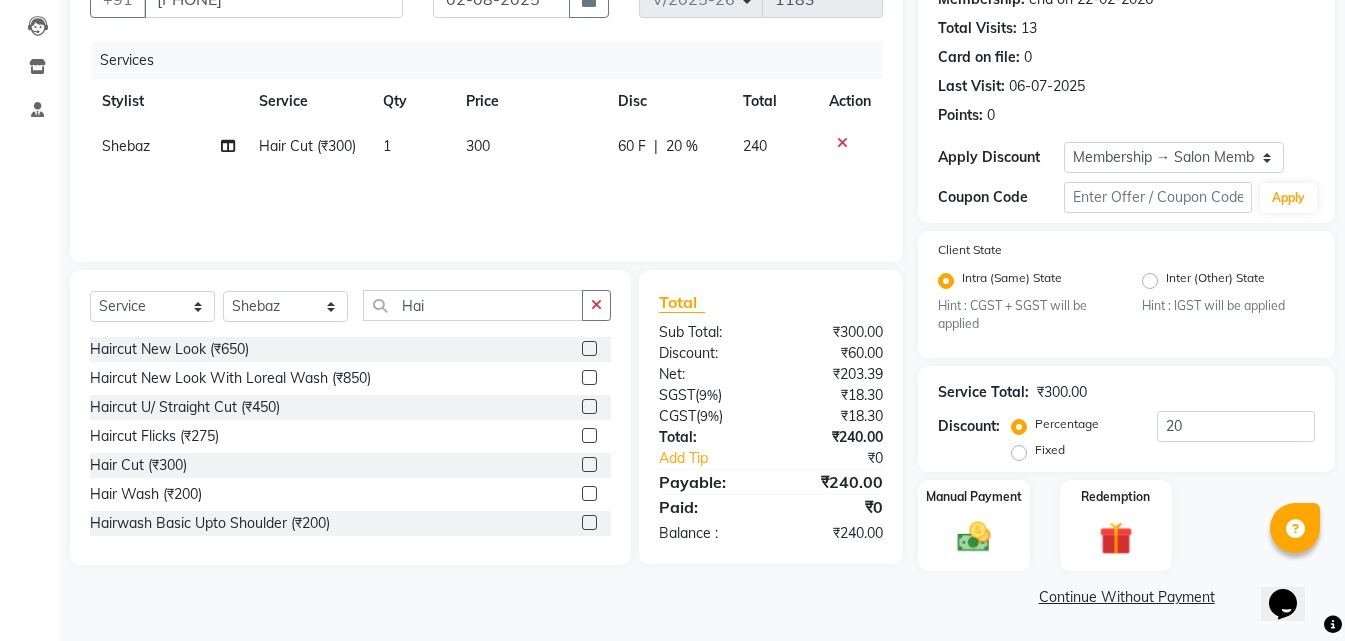 scroll, scrollTop: 207, scrollLeft: 0, axis: vertical 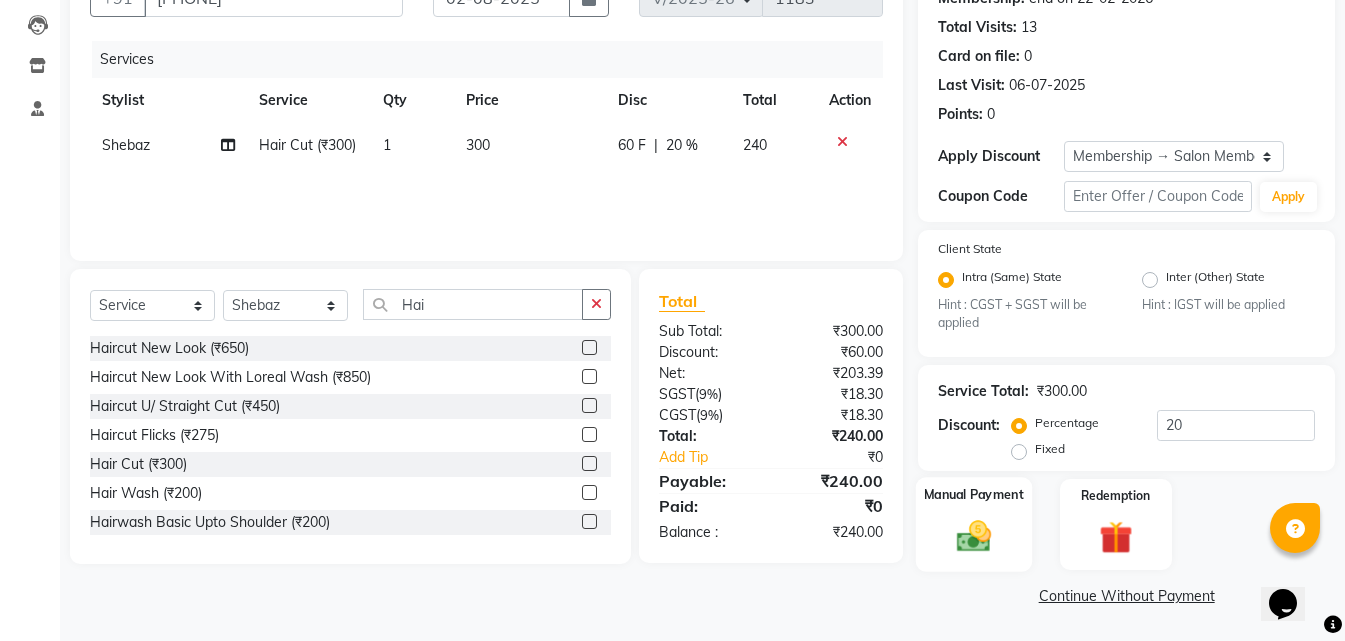 click 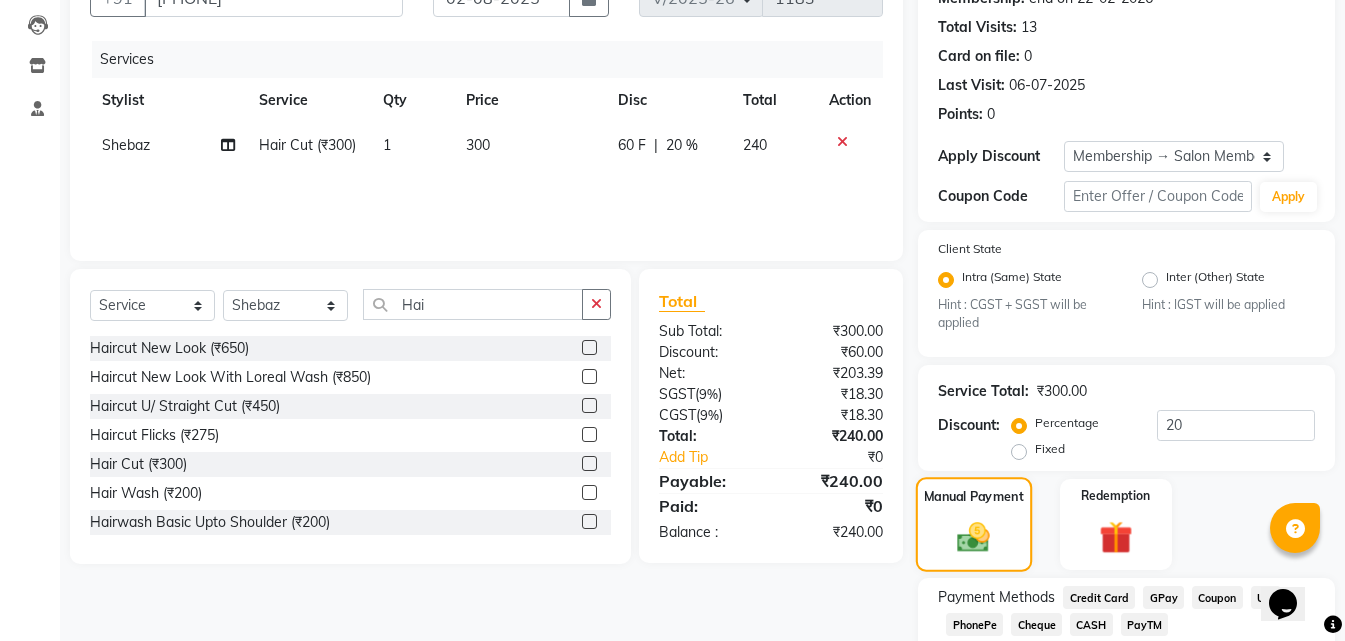 click 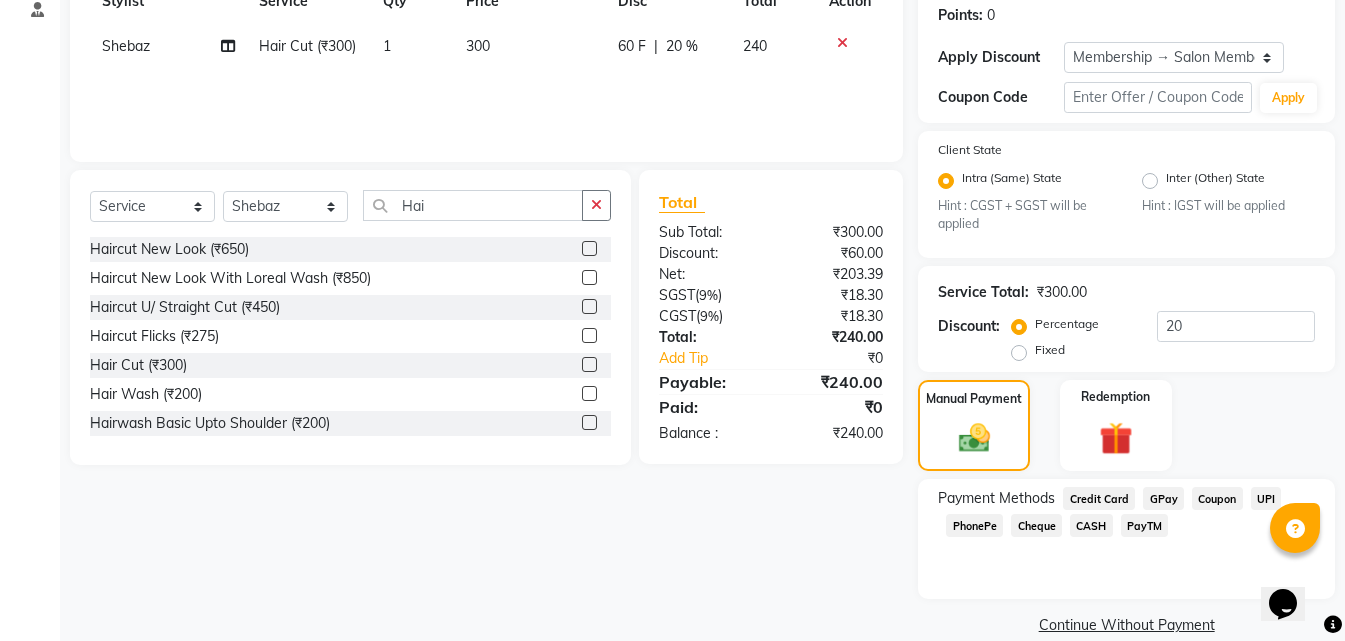 scroll, scrollTop: 307, scrollLeft: 0, axis: vertical 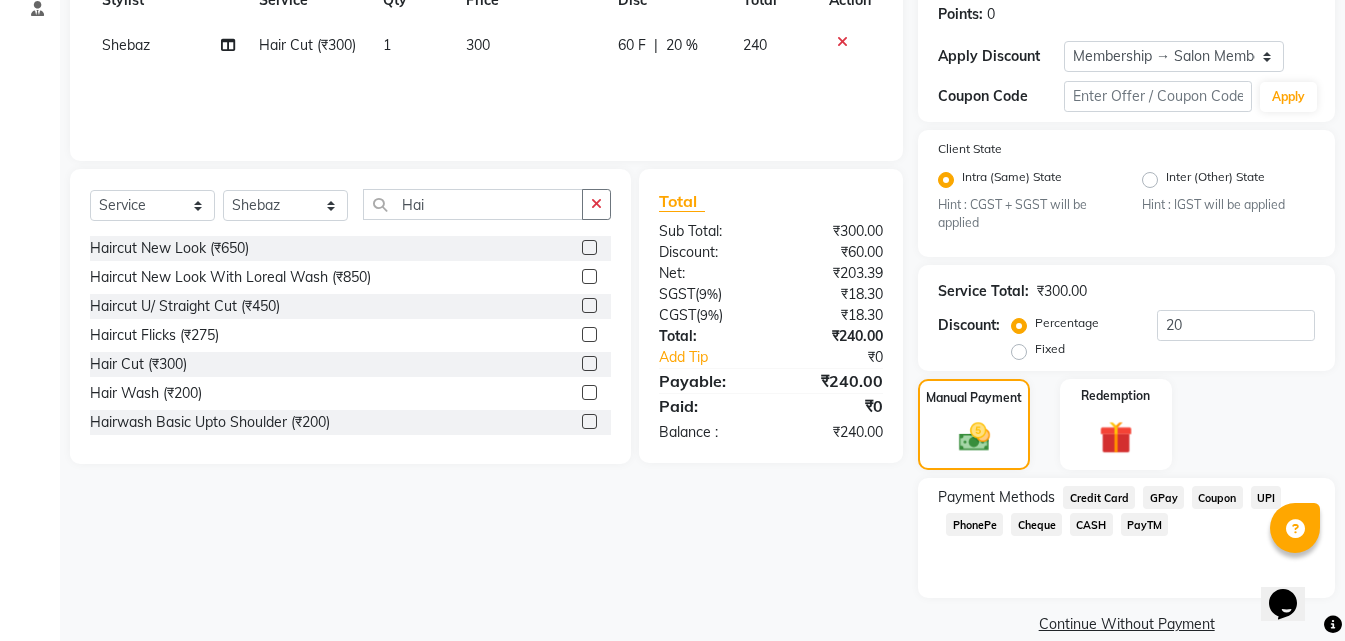 click on "UPI" 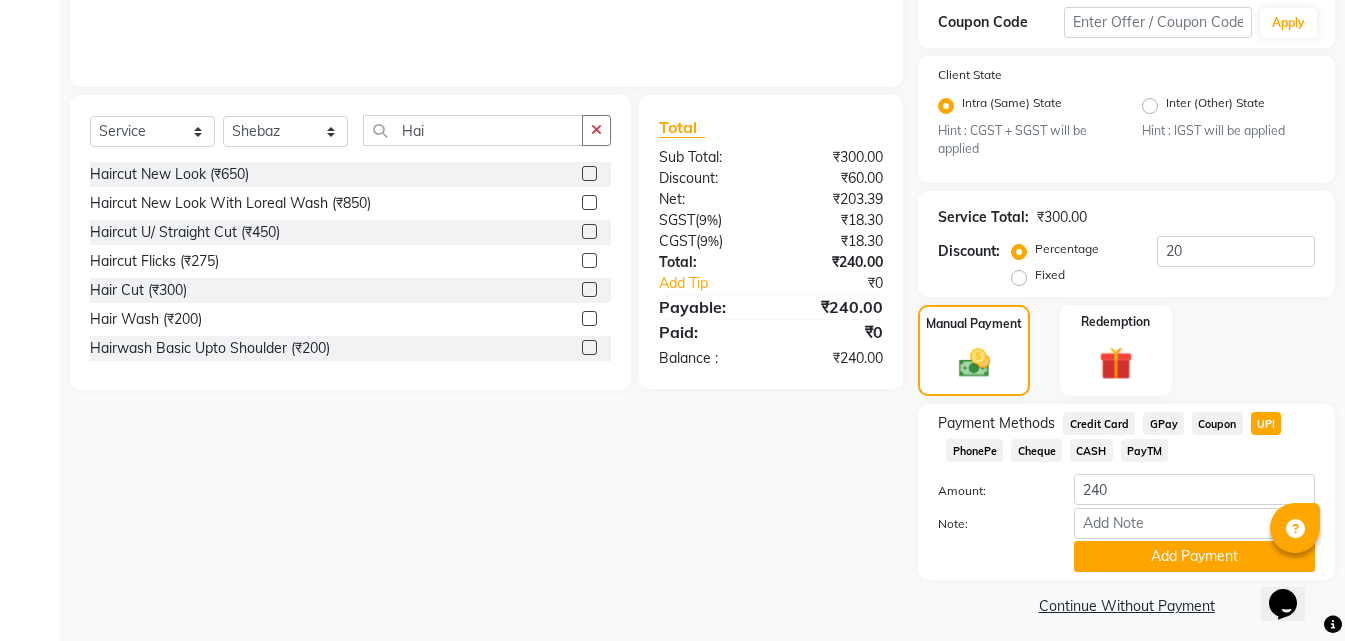 scroll, scrollTop: 391, scrollLeft: 0, axis: vertical 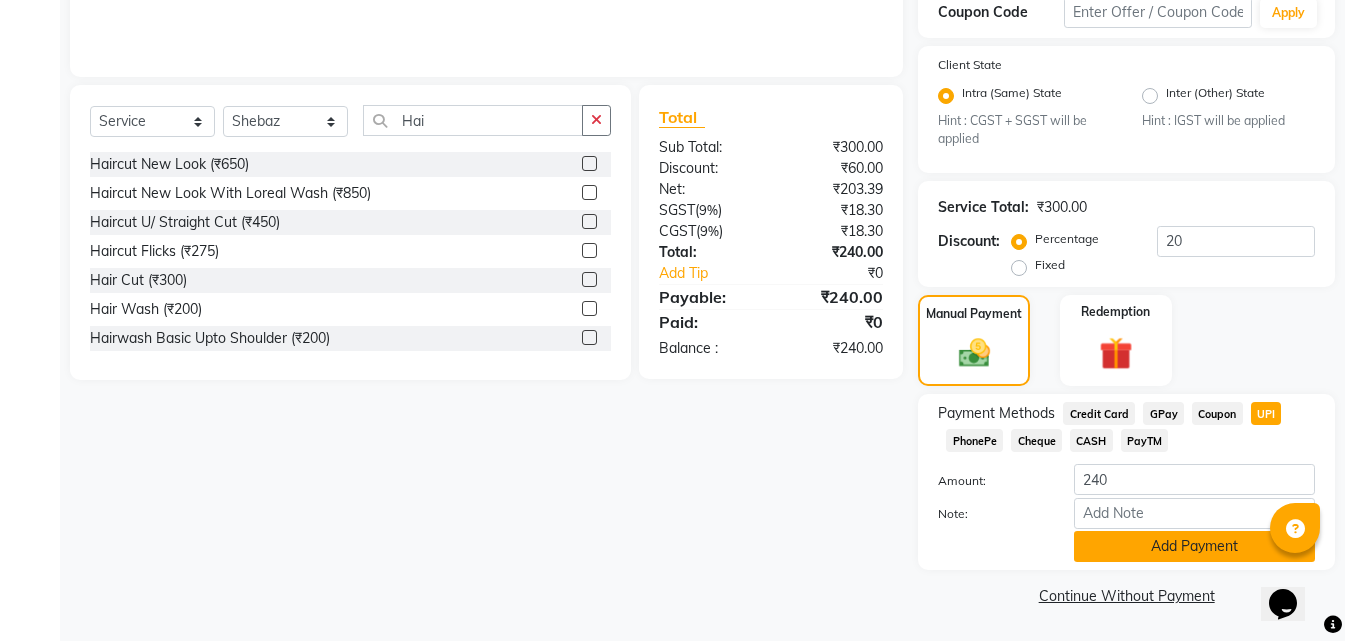 click on "Add Payment" 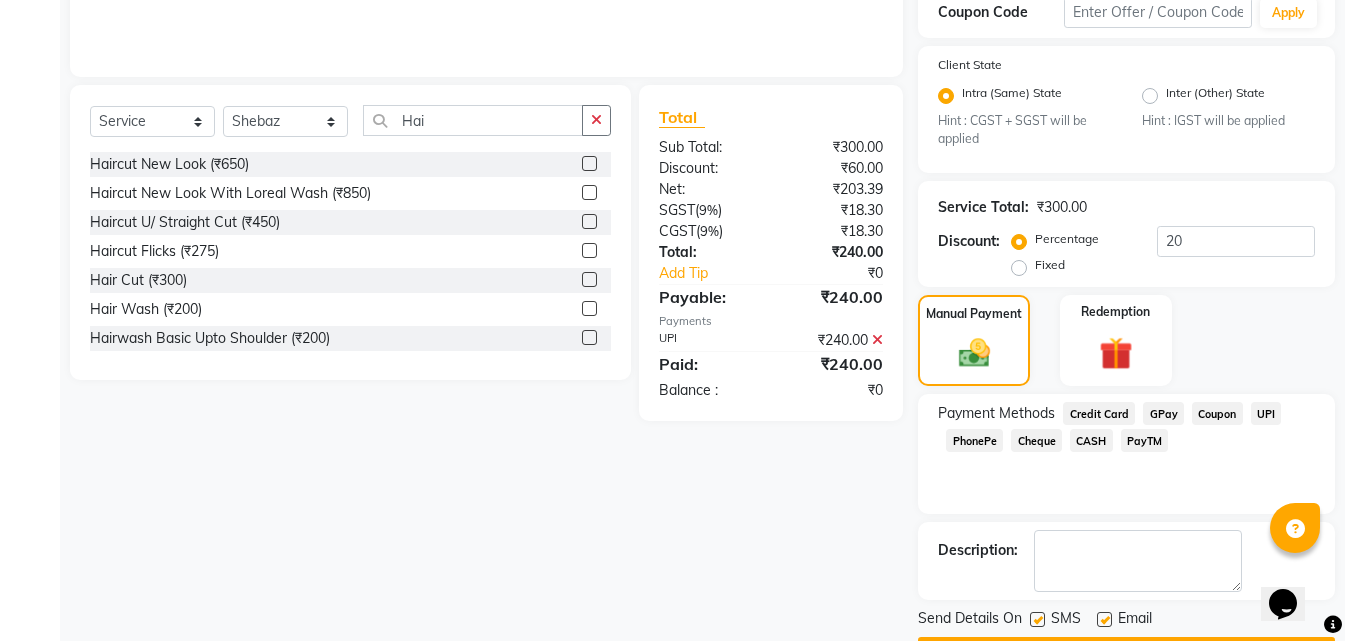 scroll, scrollTop: 448, scrollLeft: 0, axis: vertical 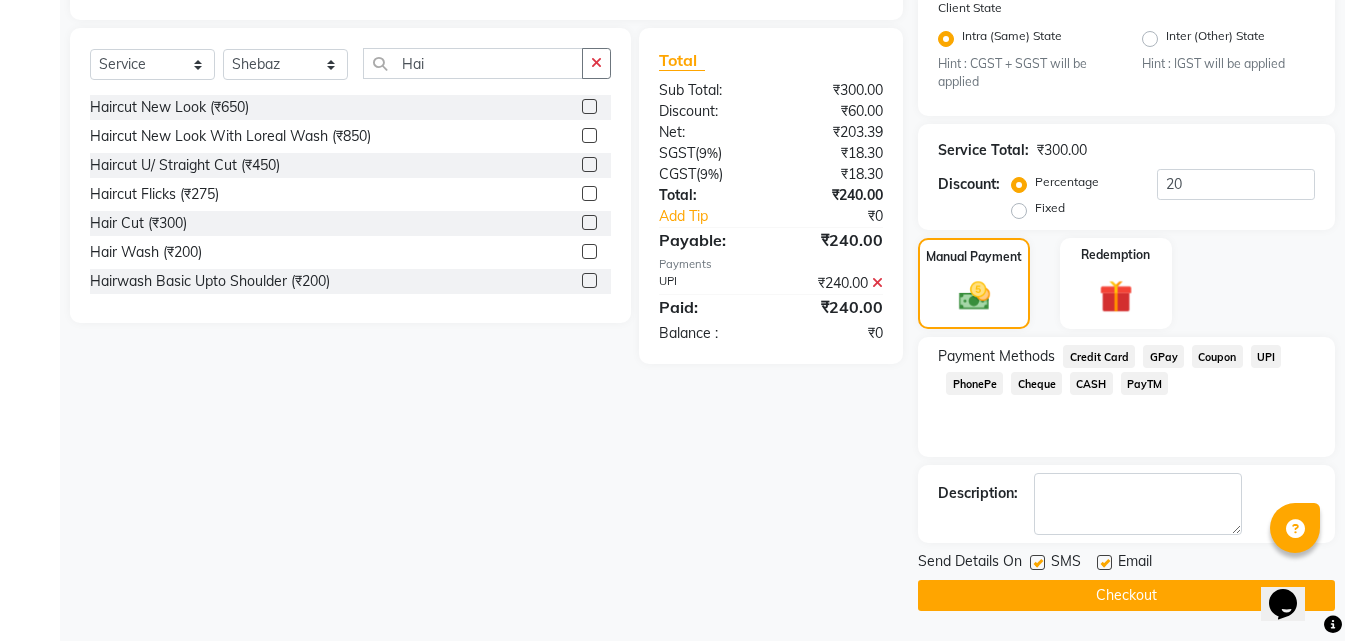 click on "Checkout" 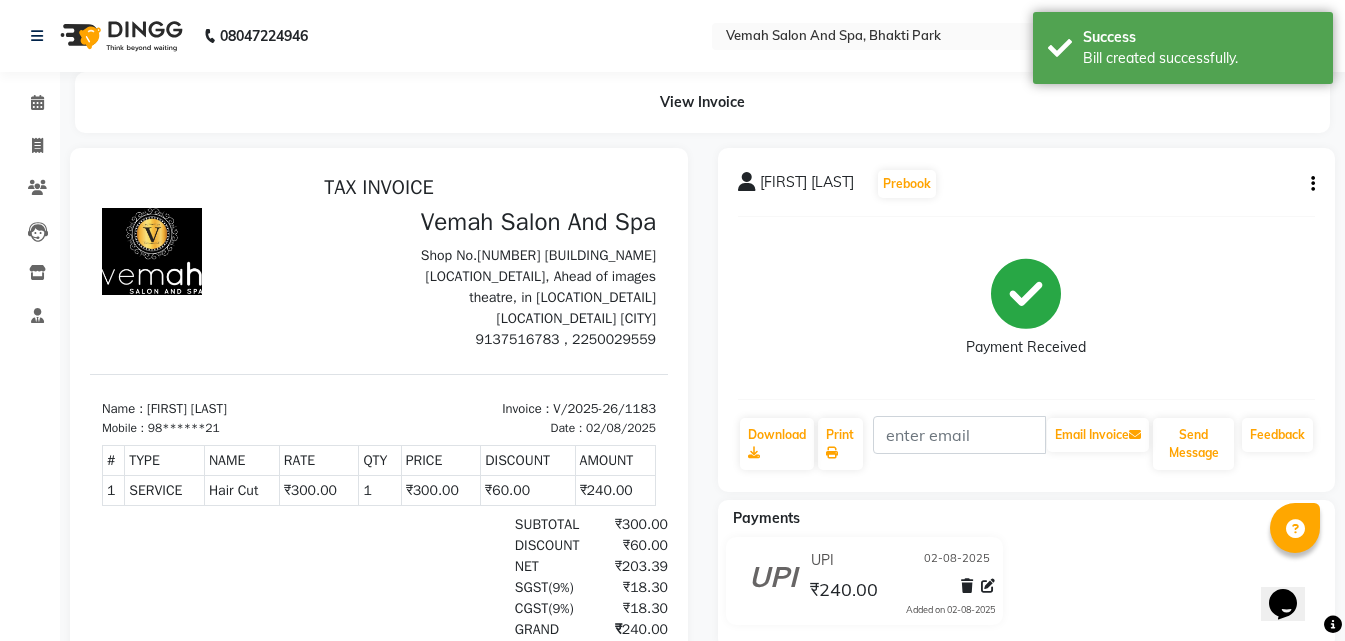 scroll, scrollTop: 0, scrollLeft: 0, axis: both 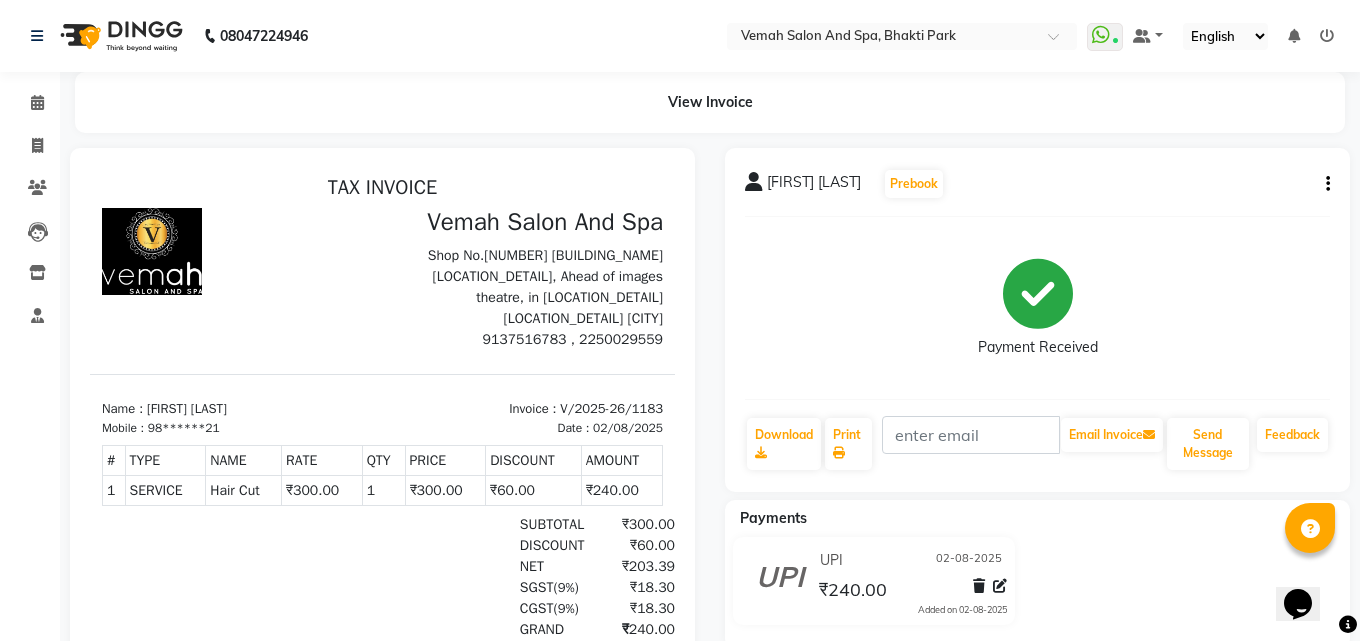 select on "service" 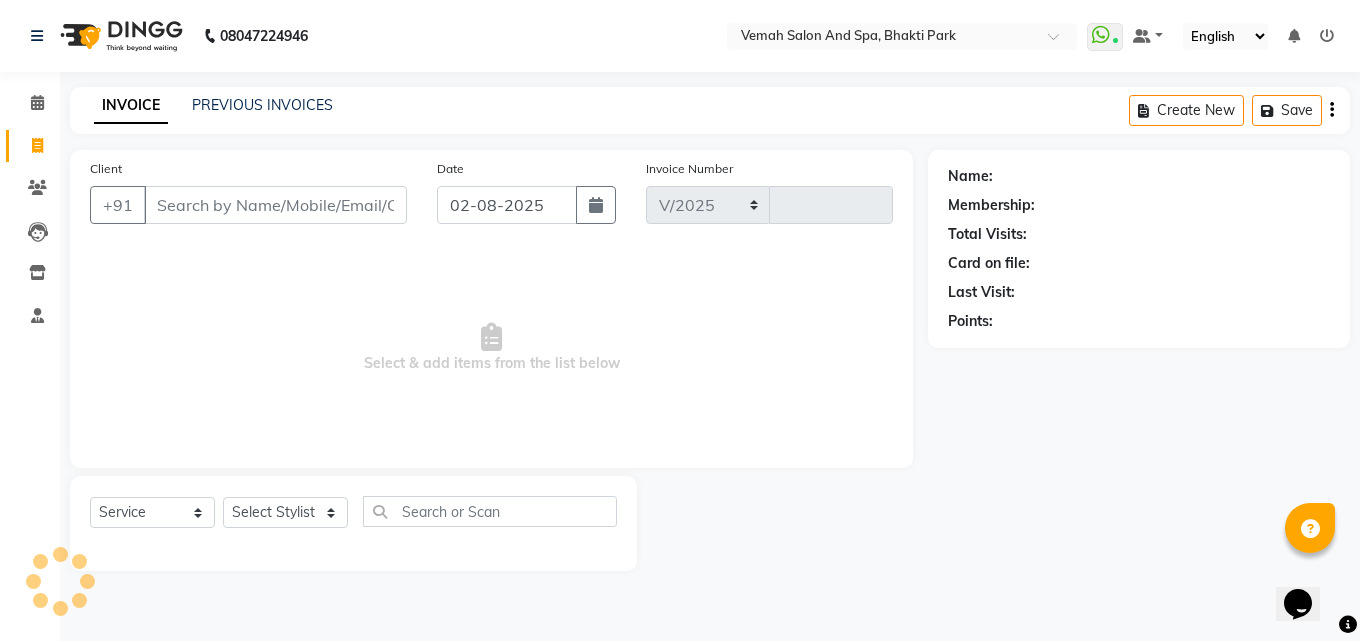 select on "7315" 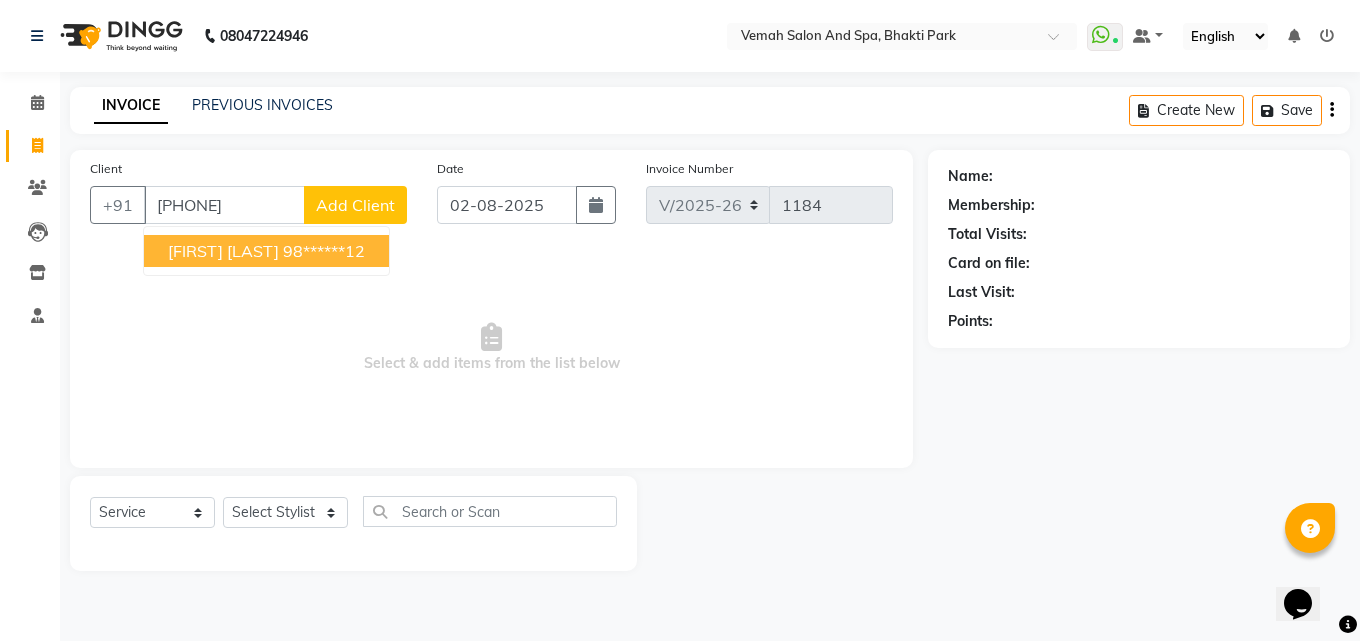 click on "[FIRST] [LAST]" at bounding box center (223, 251) 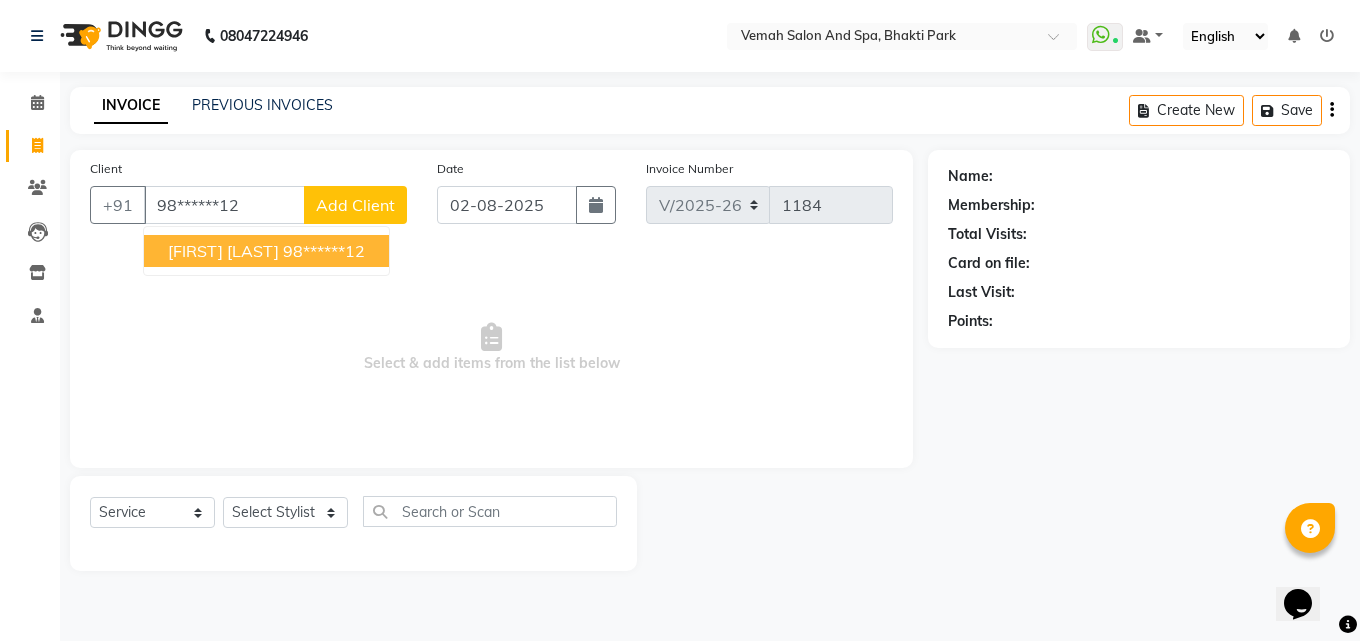 type on "98******12" 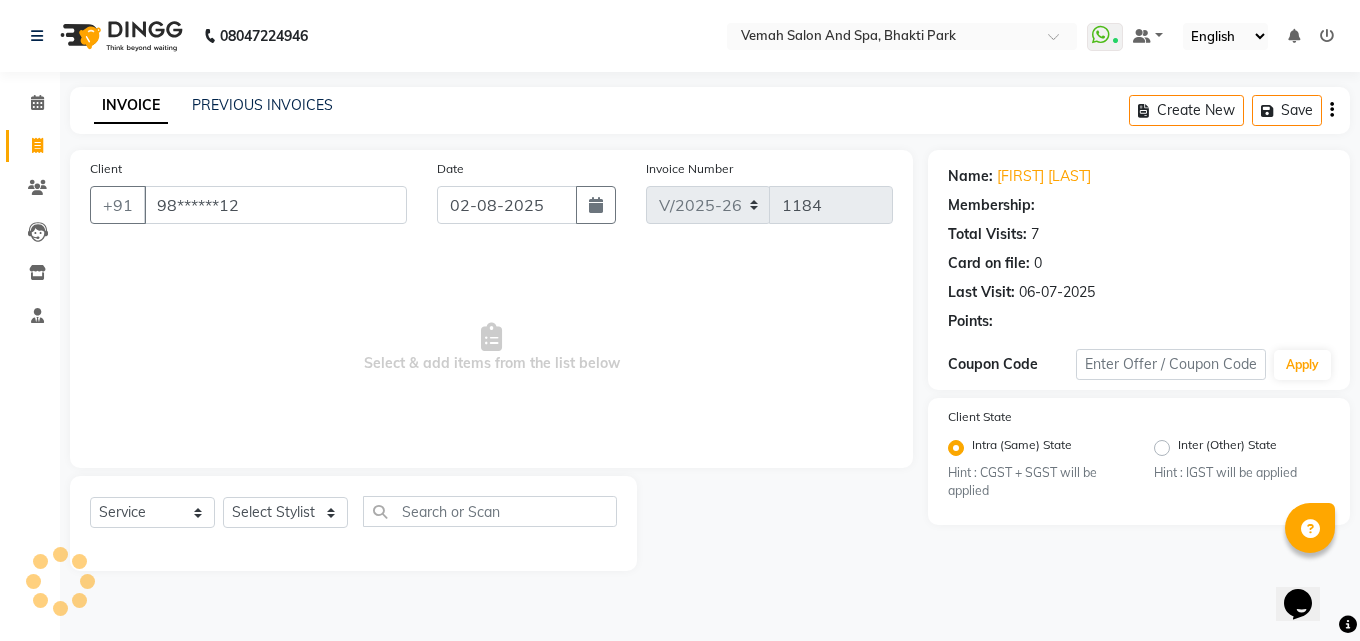 select on "1: Object" 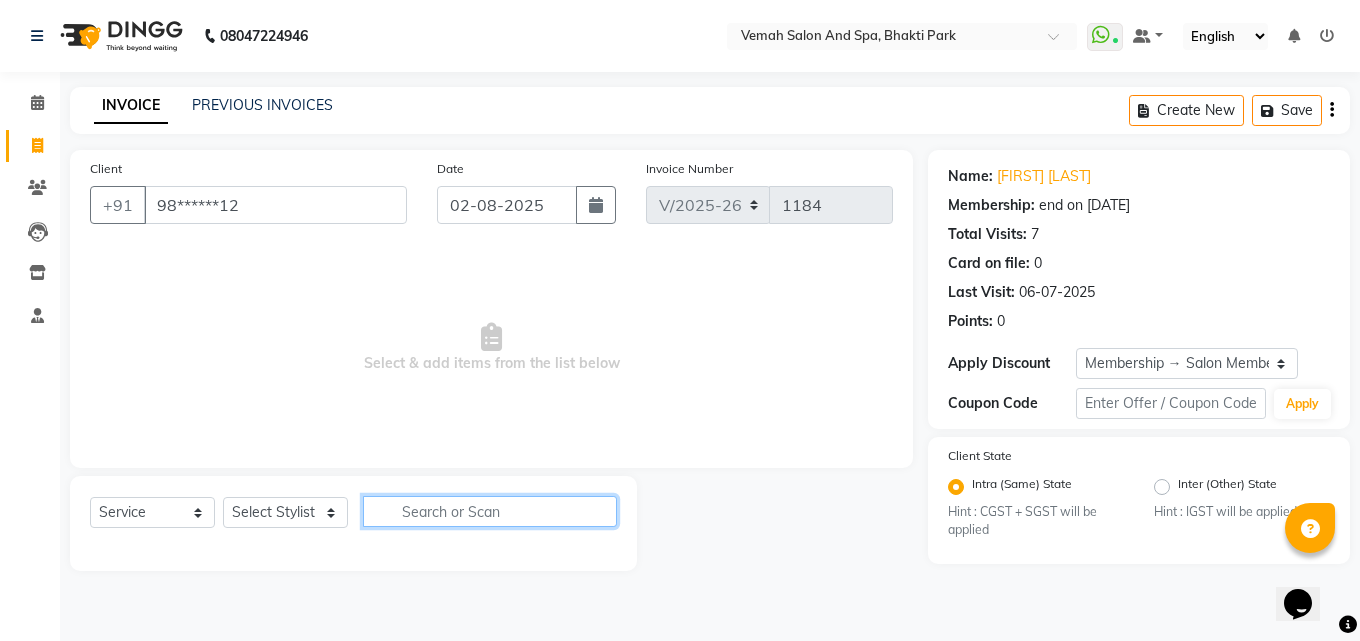 click 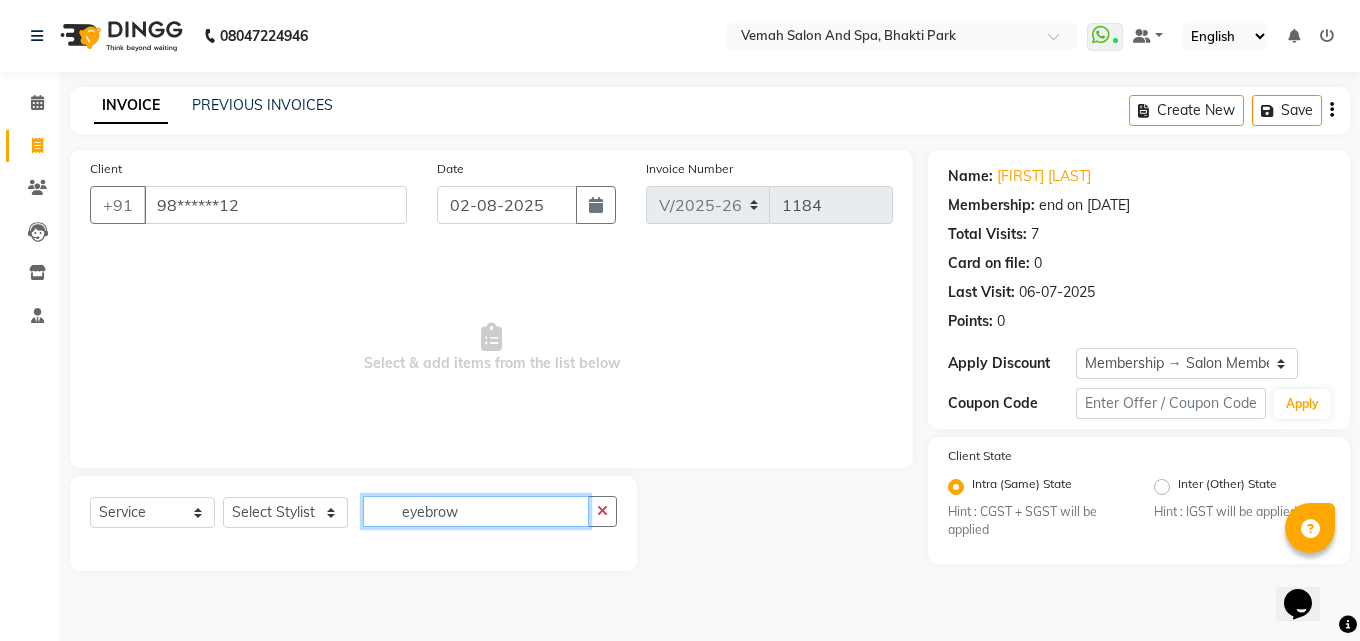 click on "eyebrow" 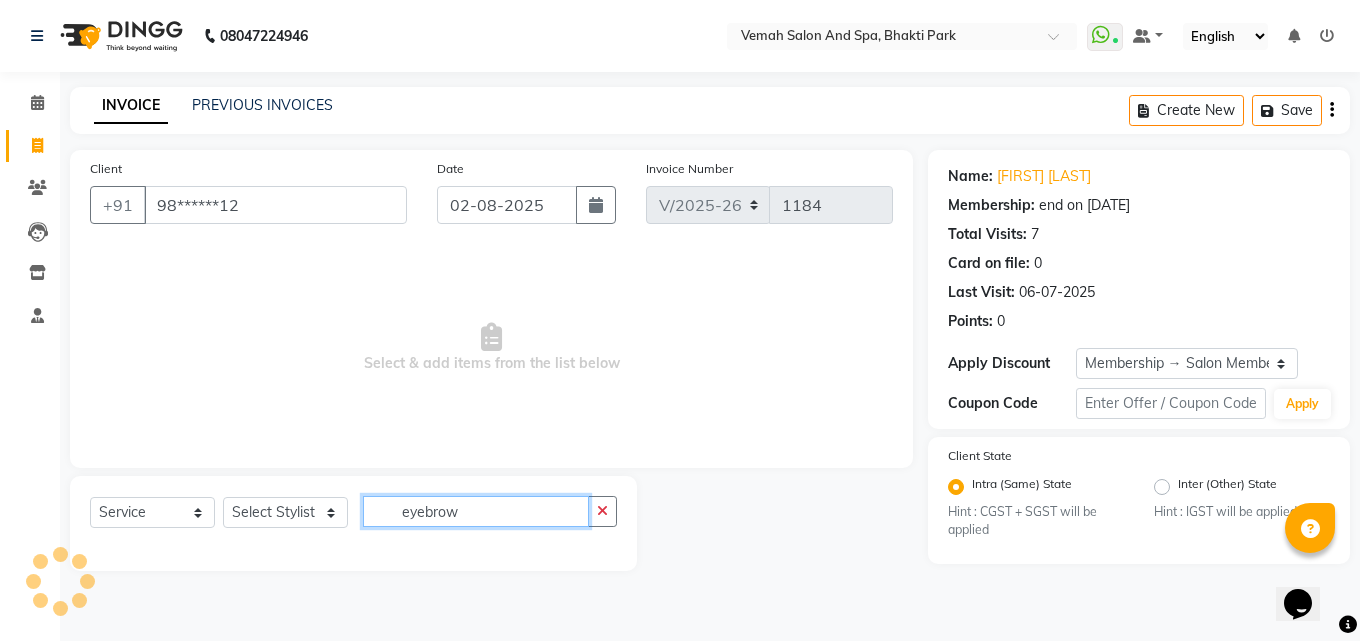 click on "eyebrow" 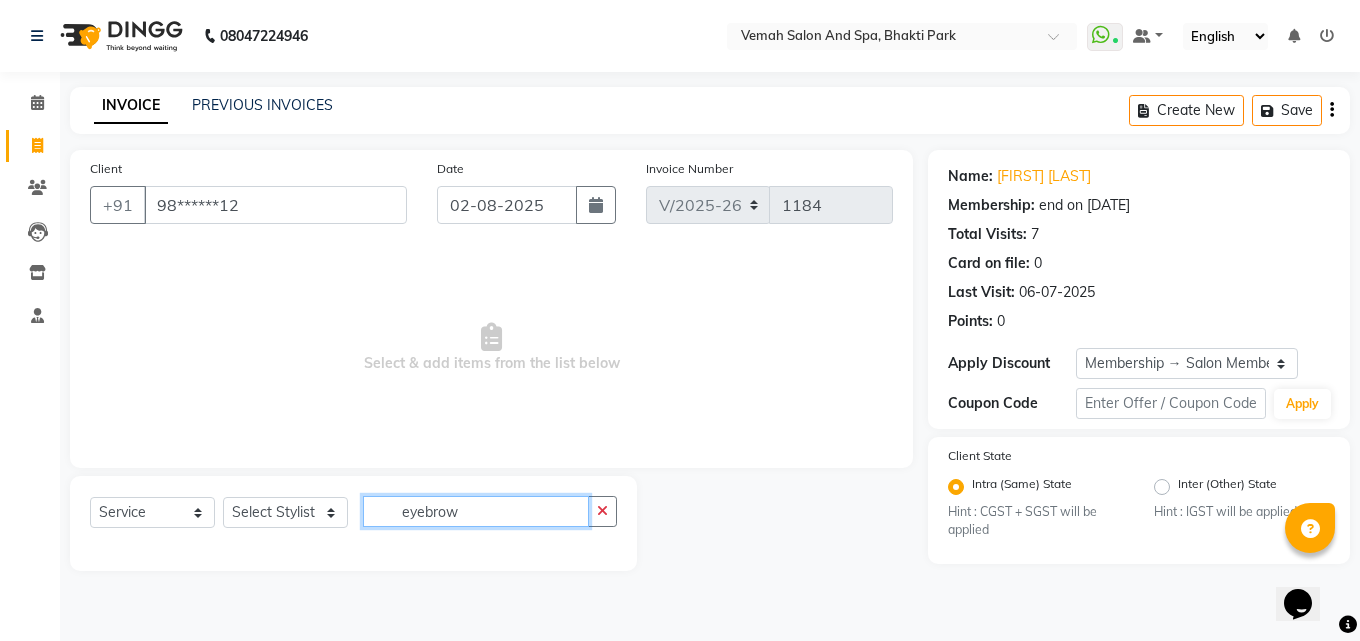 click on "eyebrow" 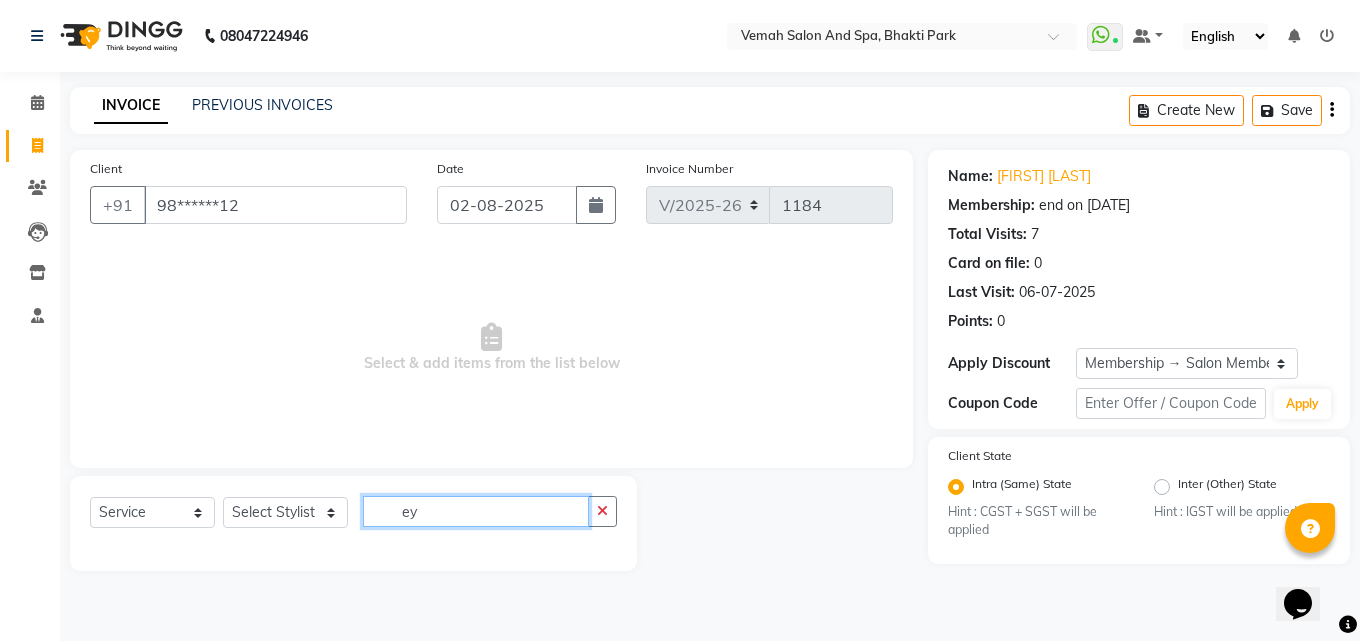 type on "e" 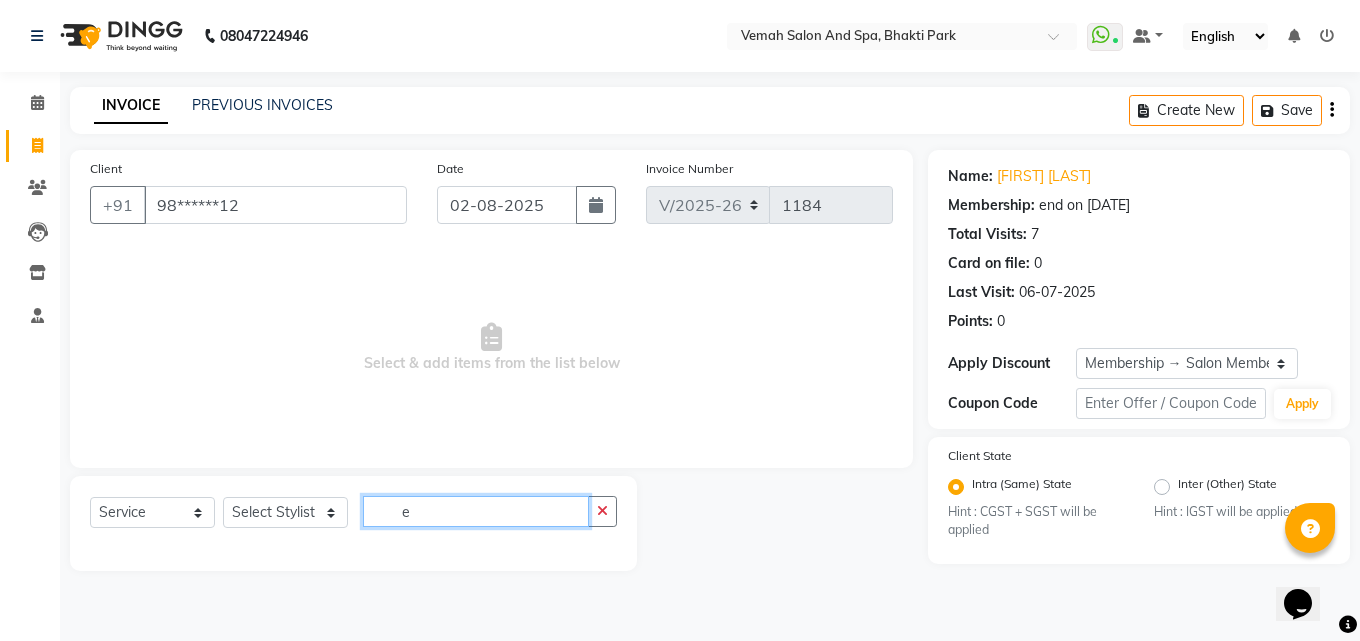 type 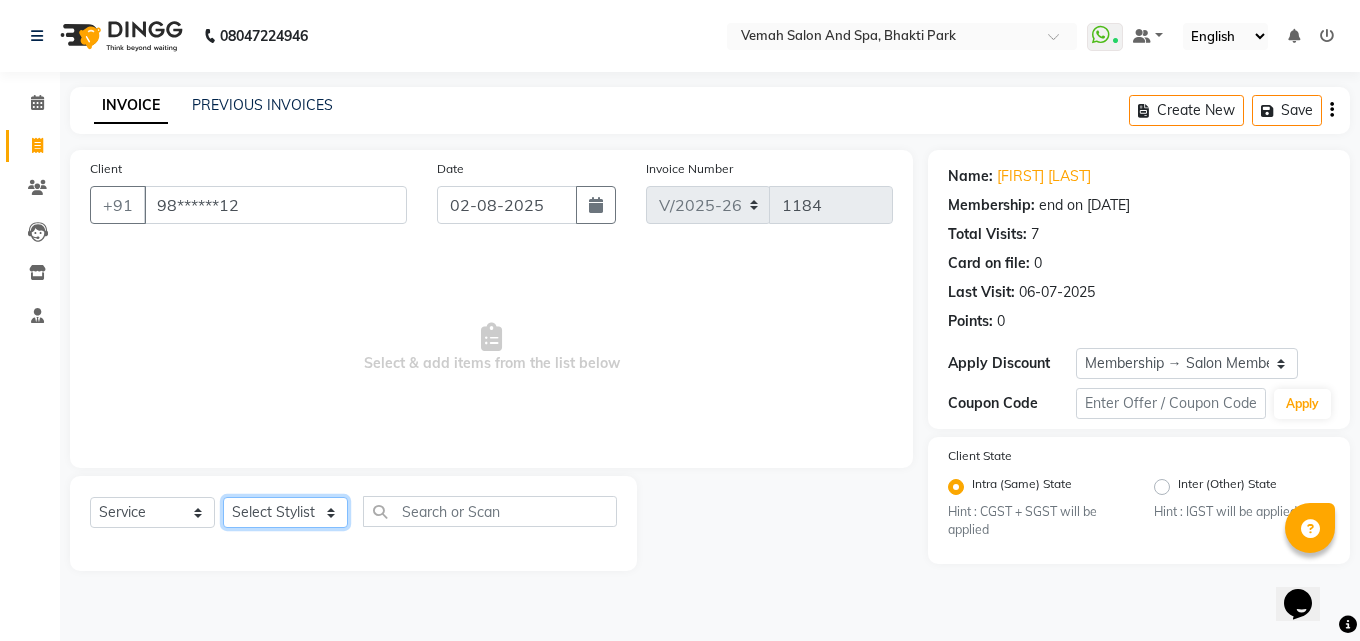 click on "Select Stylist [NAME] [NAME] [NAME] [NAME] [NAME] [NAME] [NAME] [NAME] [NAME] [NAME] [NAME] [NAME]" 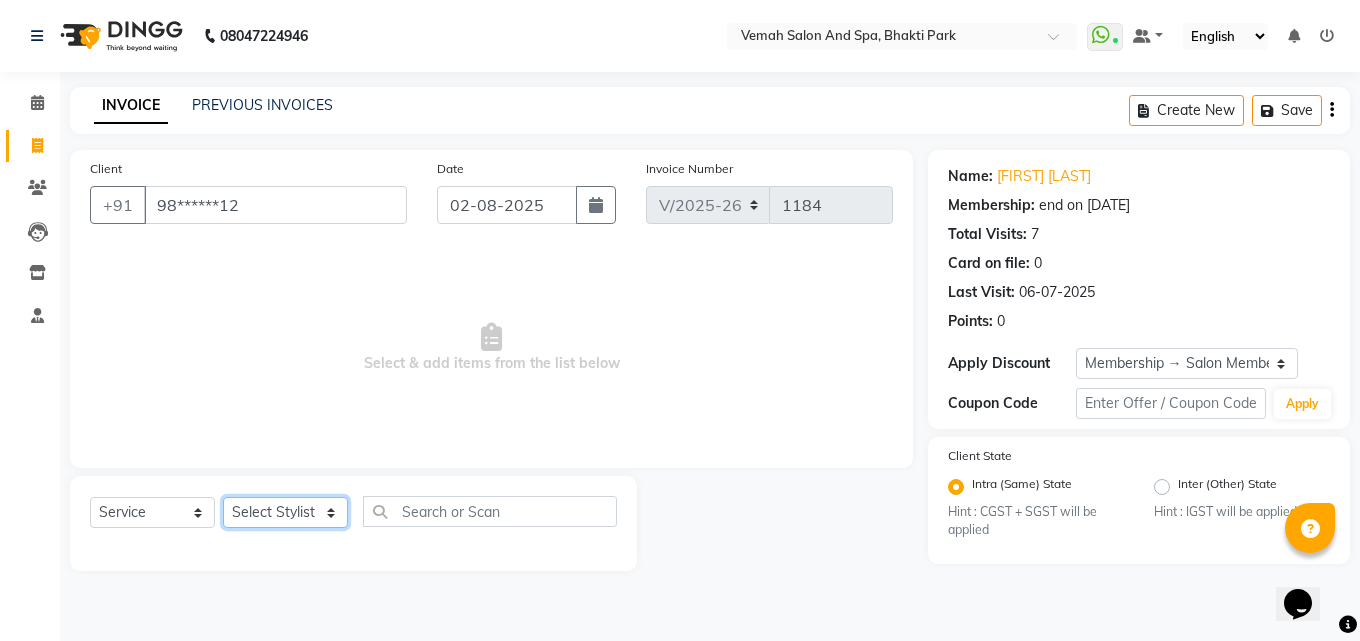select on "81151" 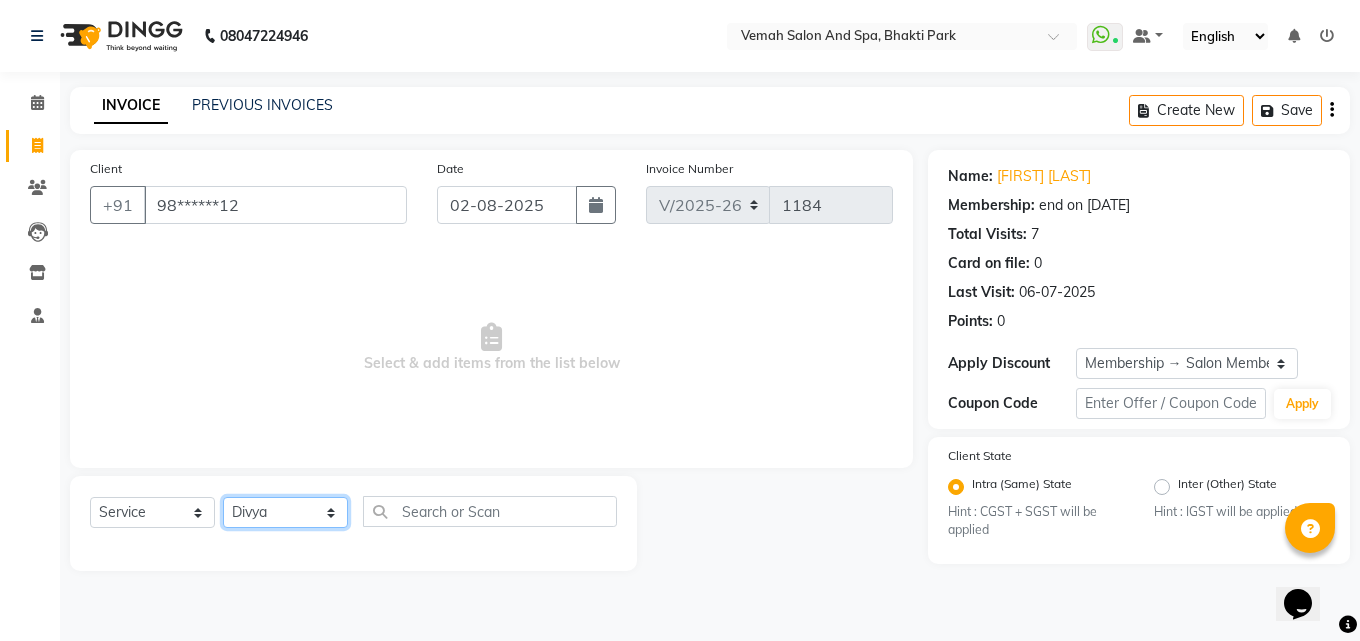 click on "Select Stylist [NAME] [NAME] [NAME] [NAME] [NAME] [NAME] [NAME] [NAME] [NAME] [NAME] [NAME] [NAME]" 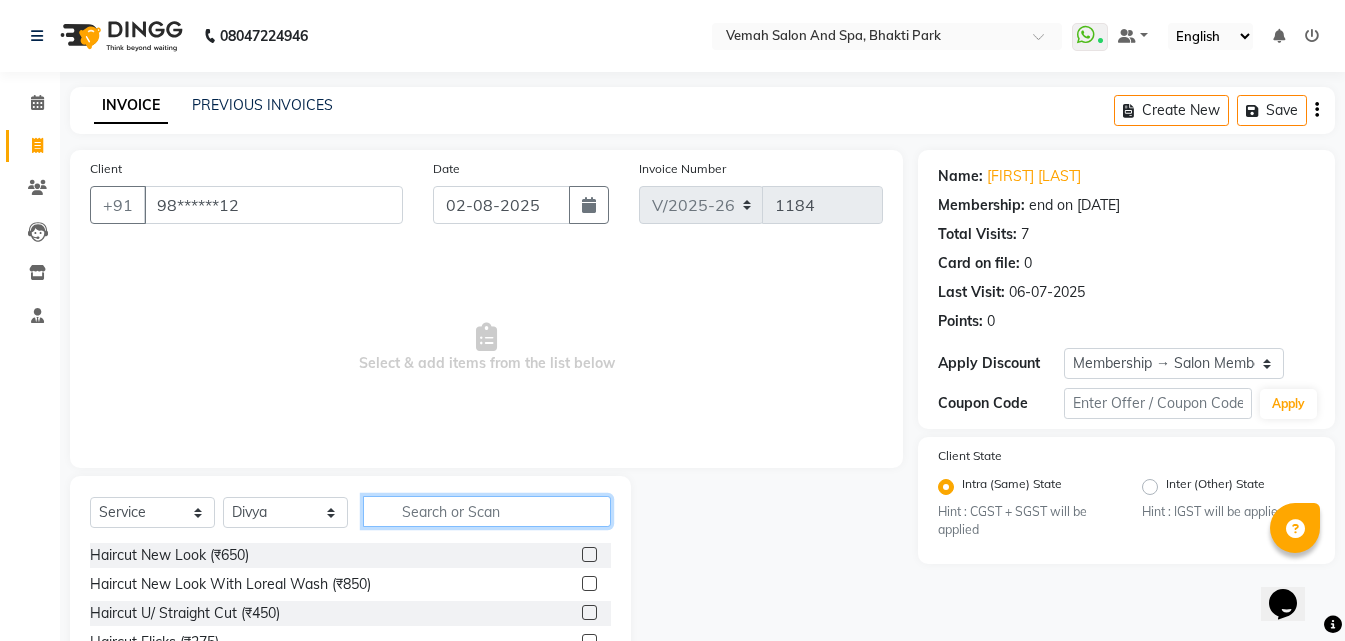 click 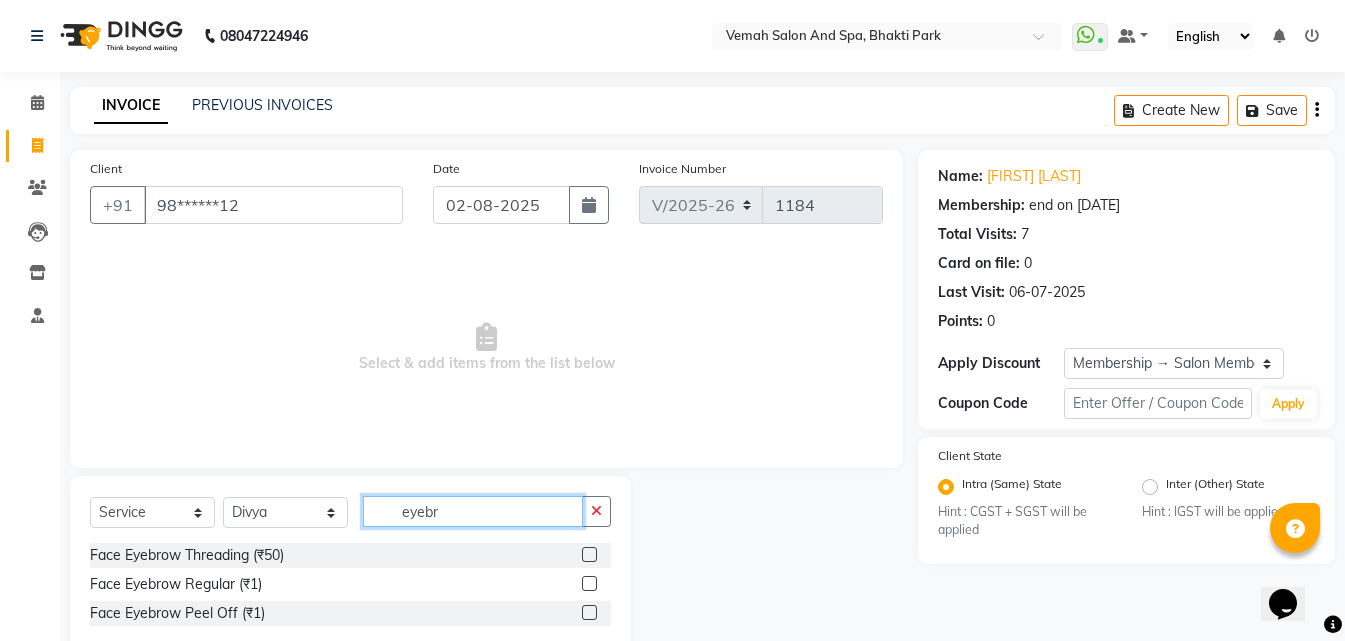 type on "eyebr" 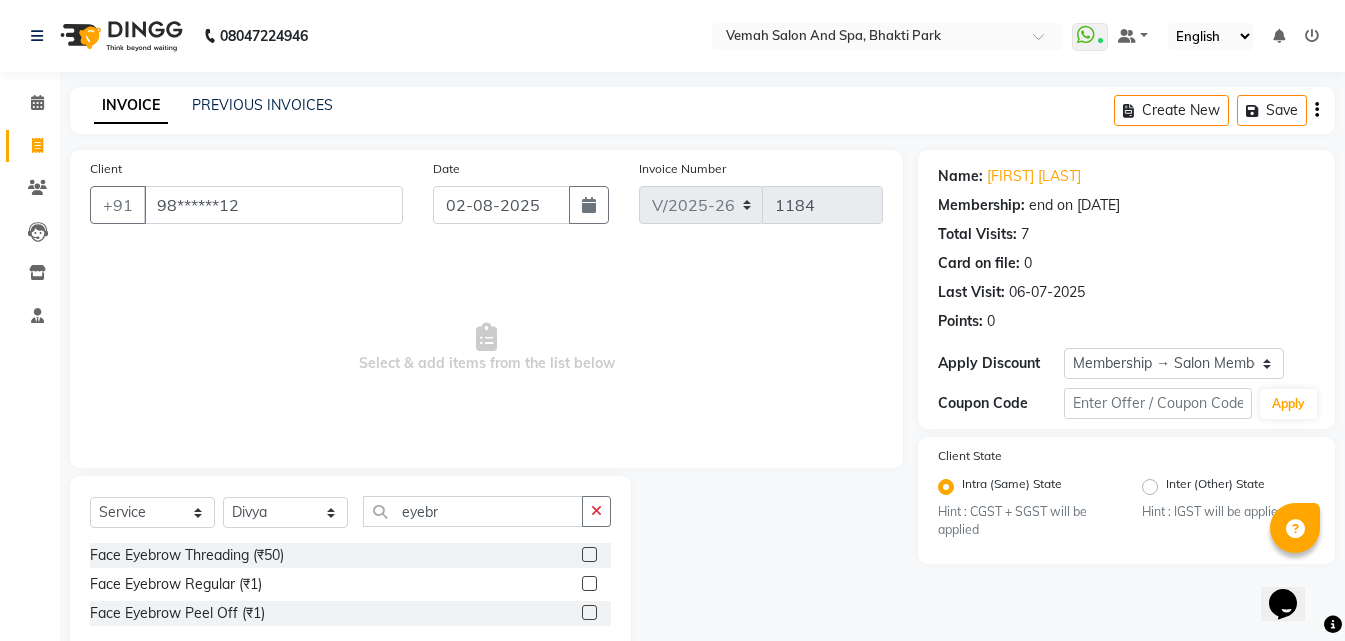 click 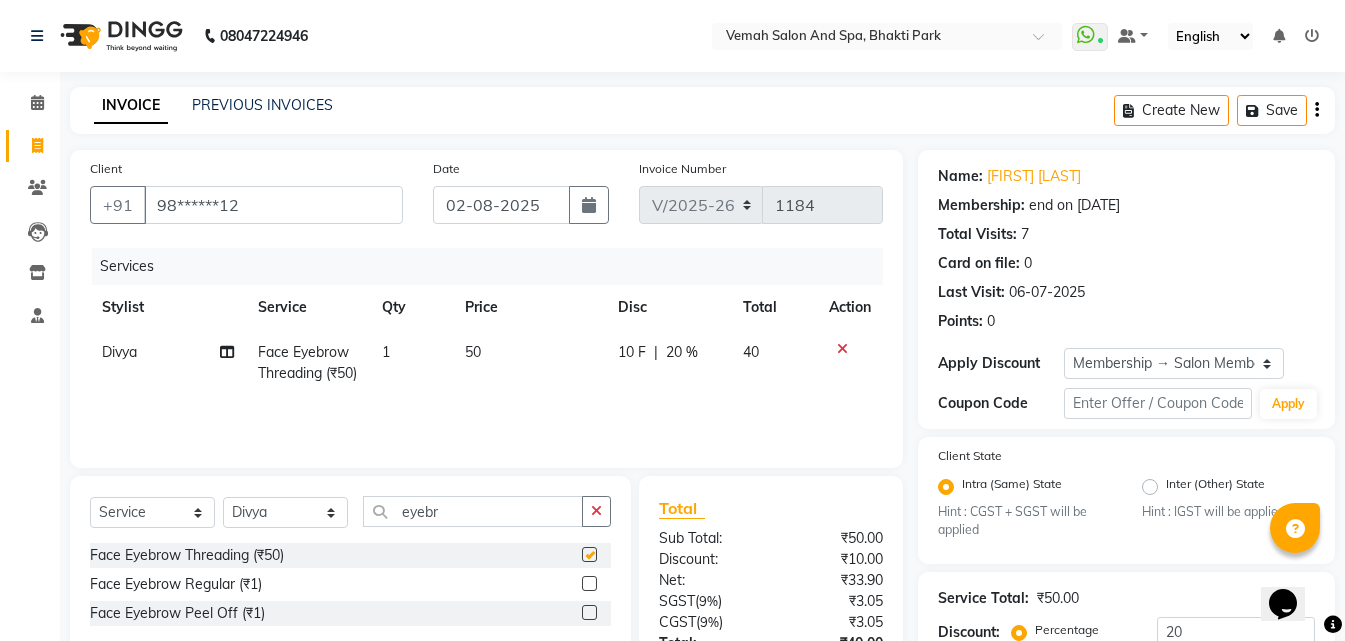 checkbox on "false" 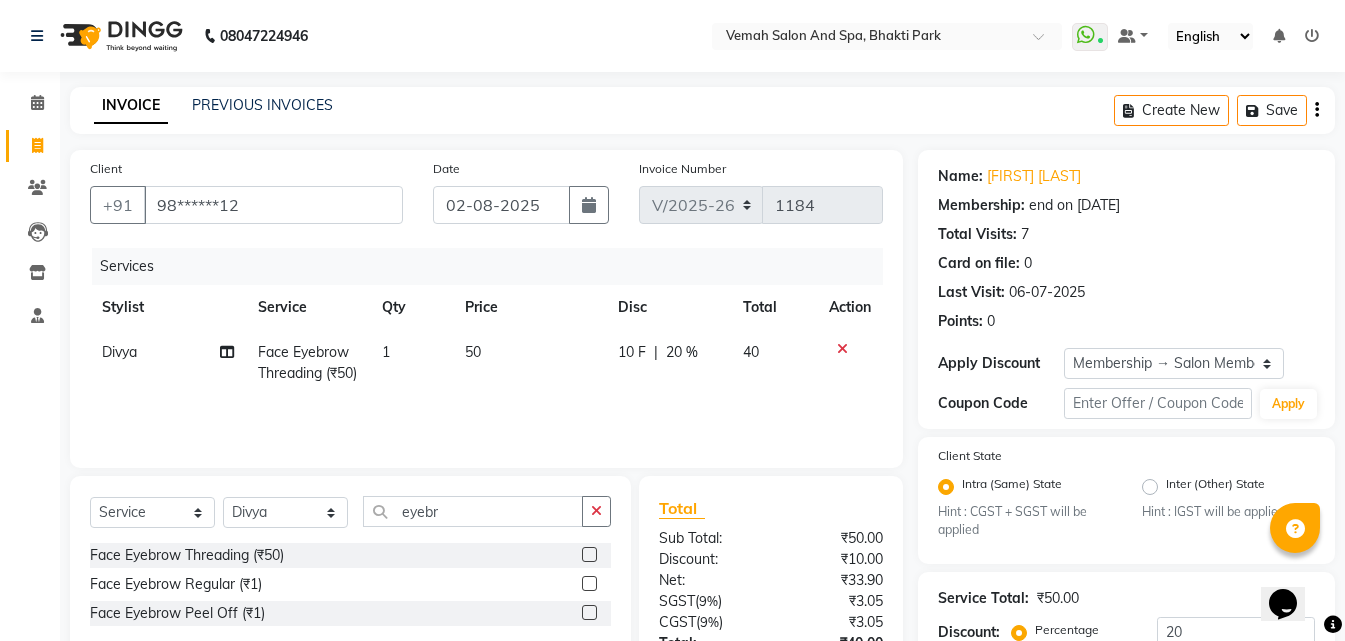 scroll, scrollTop: 100, scrollLeft: 0, axis: vertical 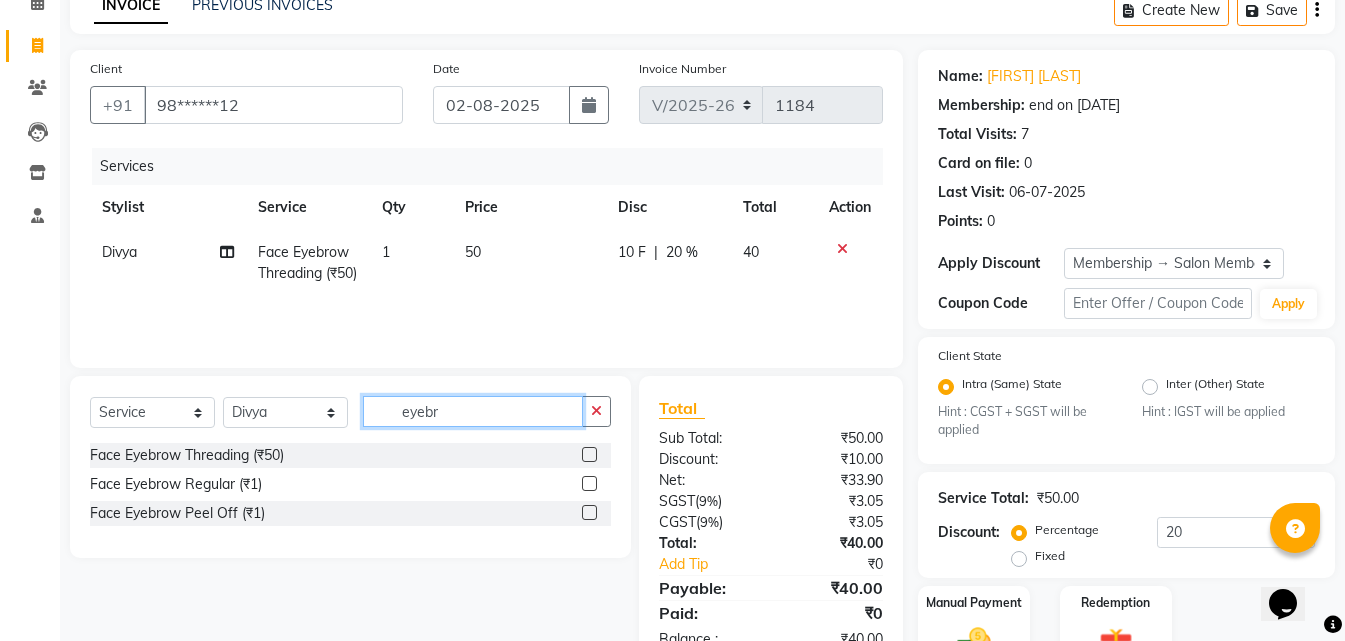 click on "eyebr" 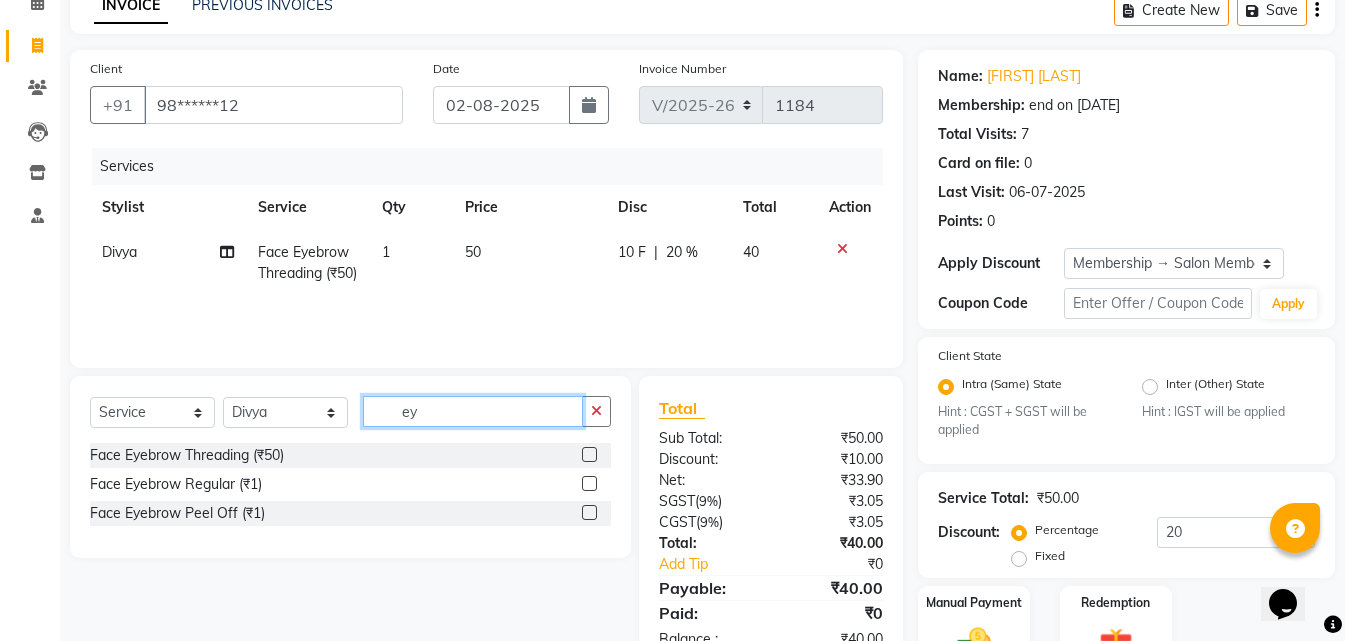 type on "e" 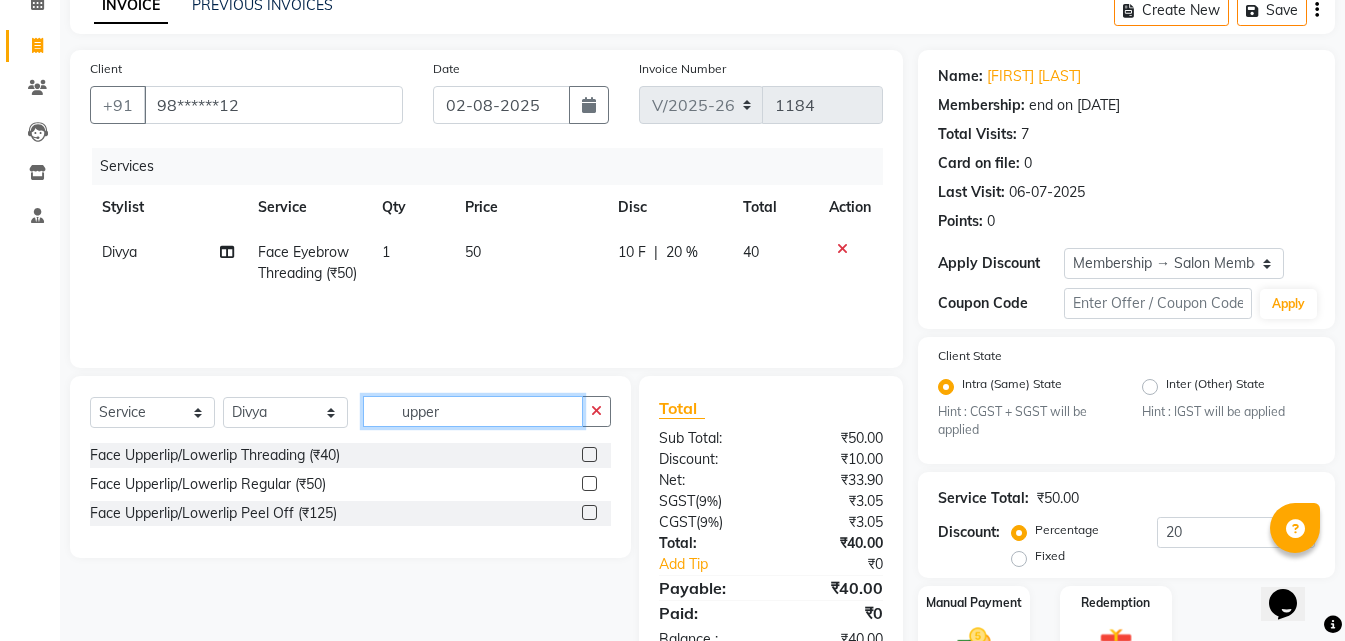 type on "upper" 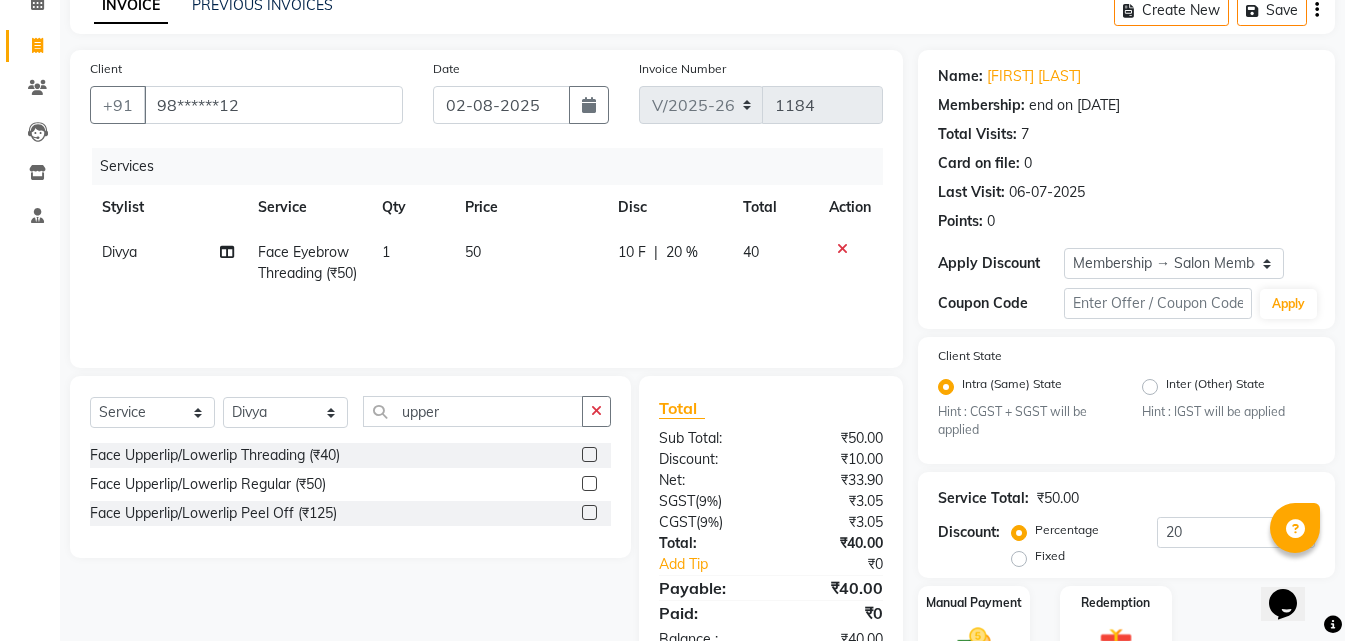 click 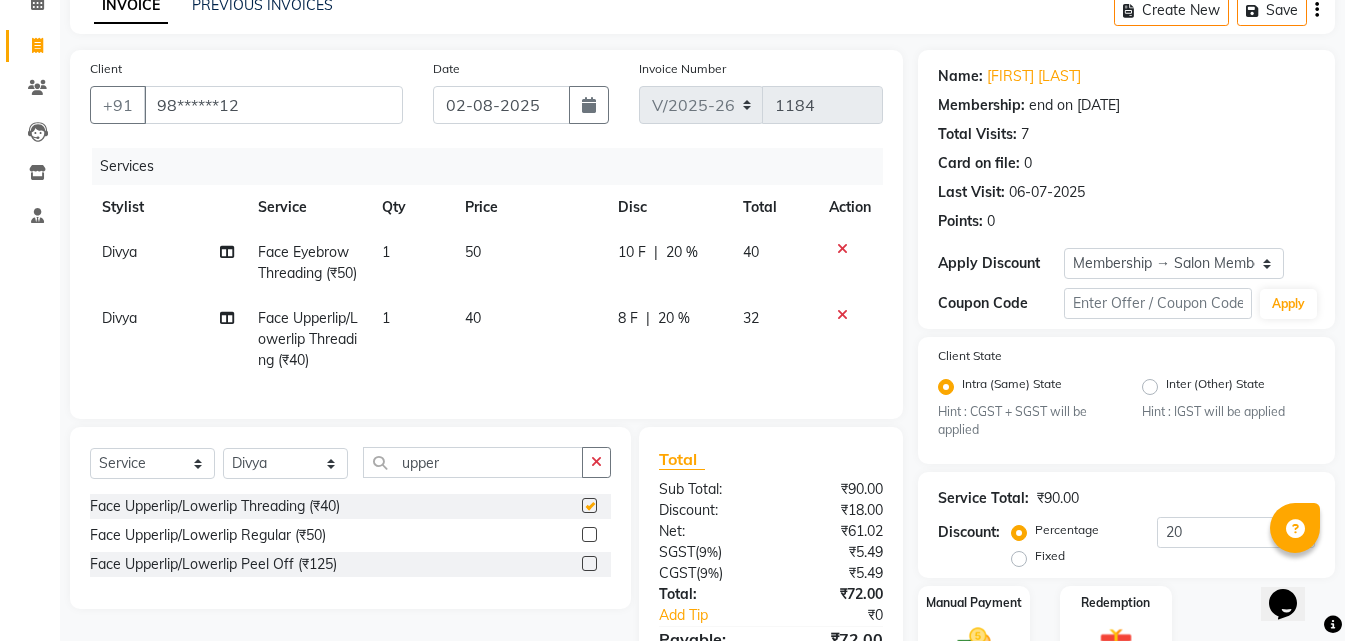 checkbox on "false" 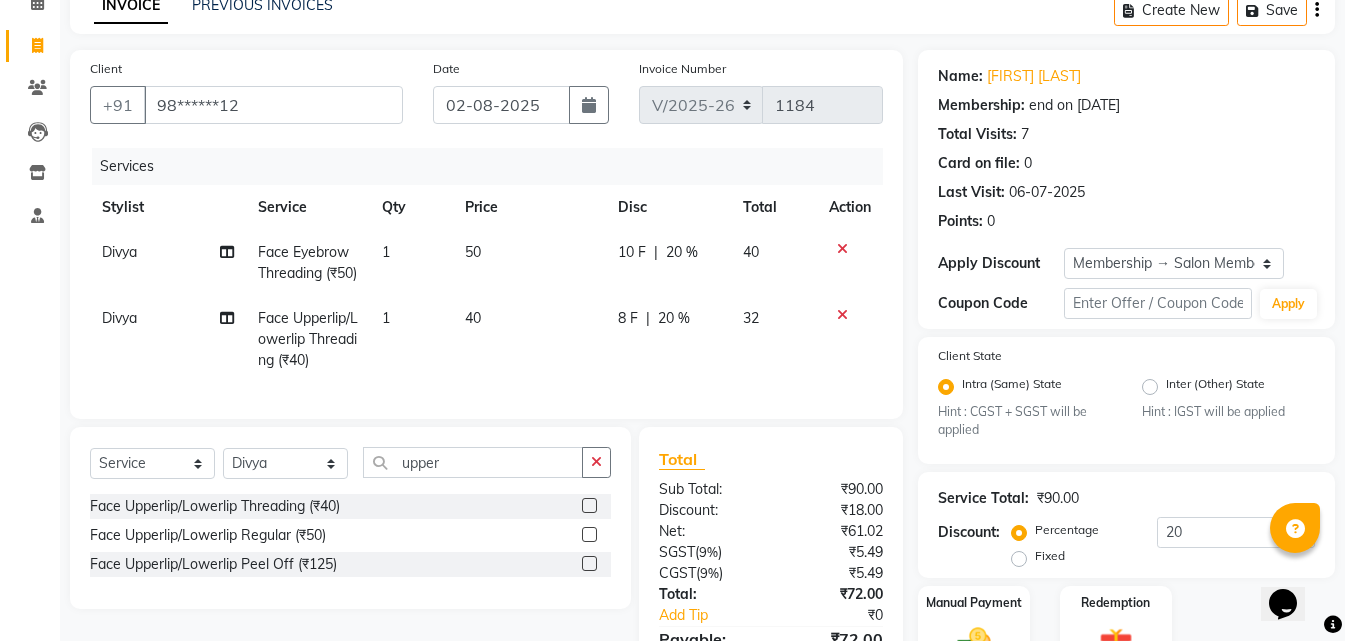 click on "32" 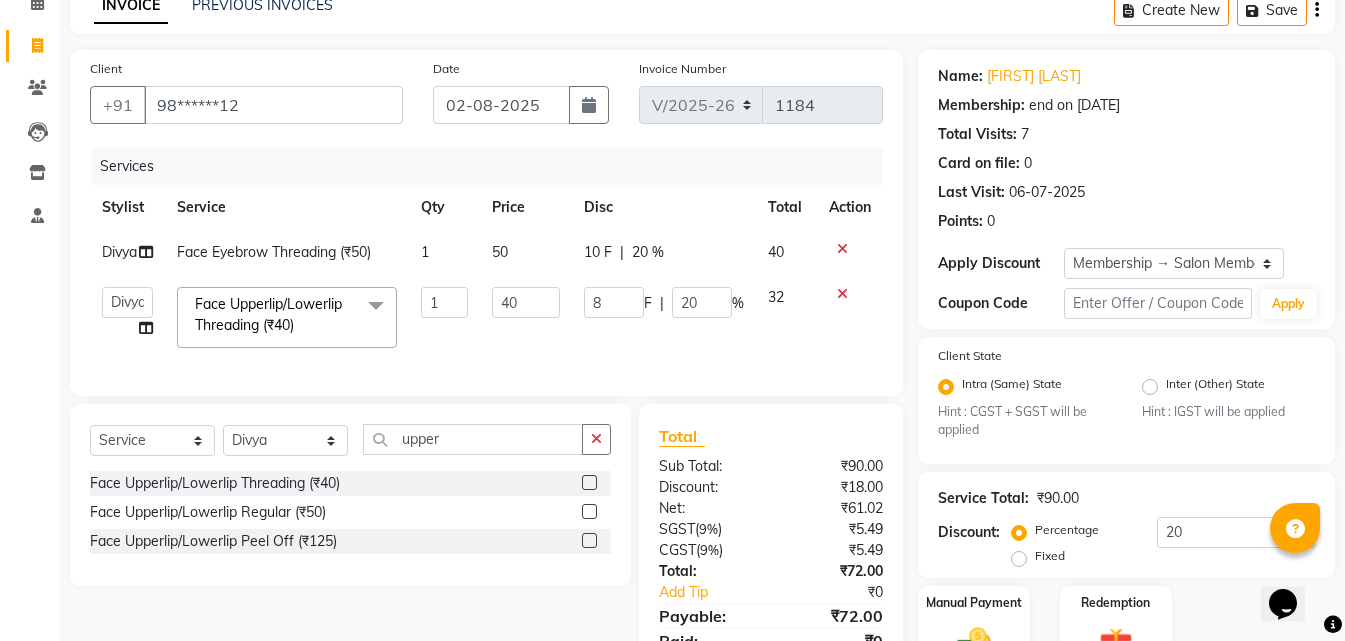 click on "32" 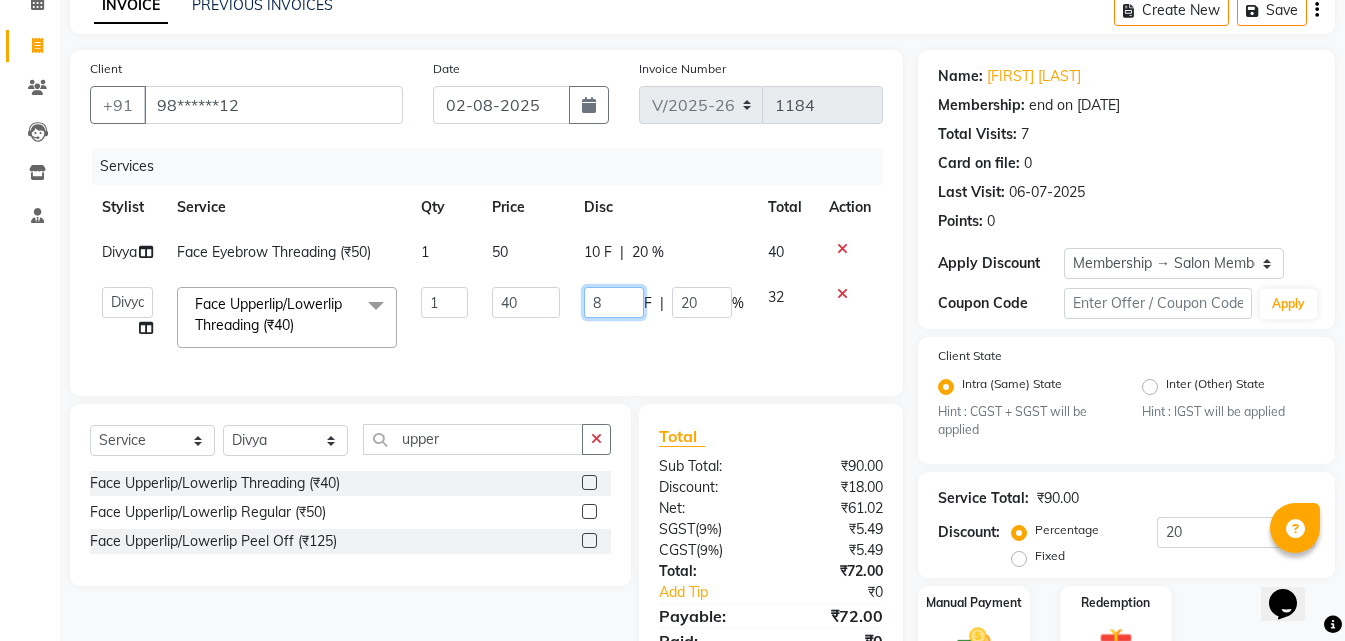 click on "8" 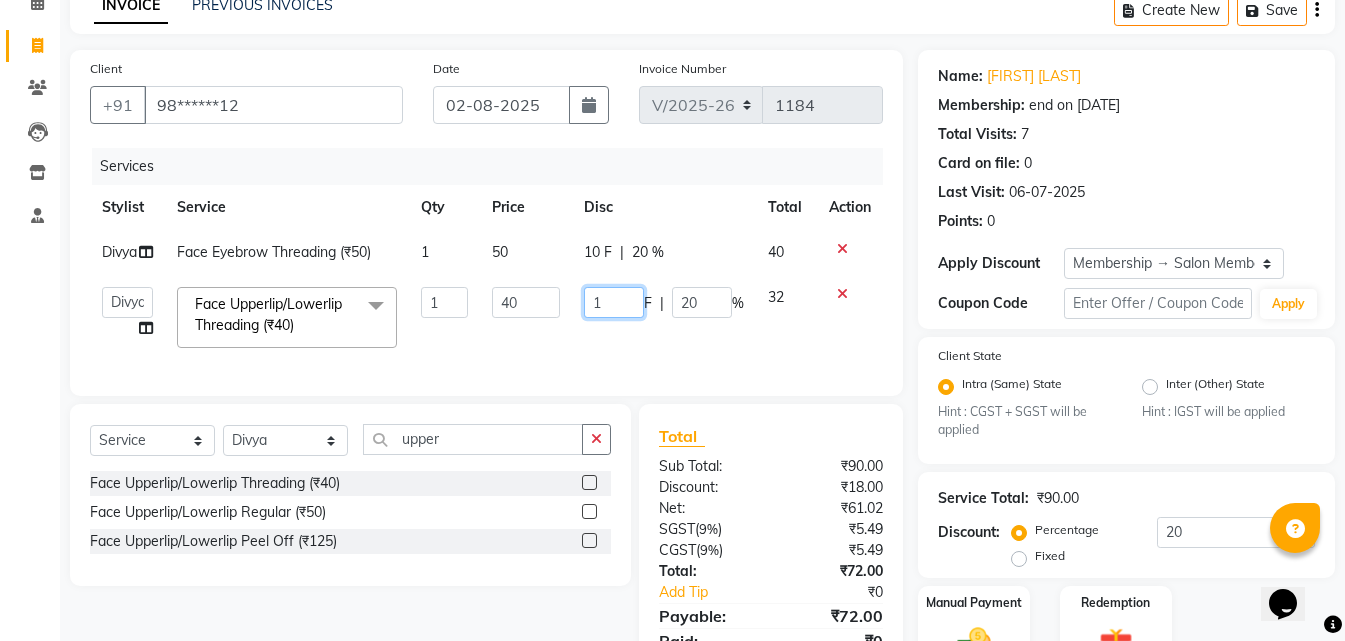 type on "10" 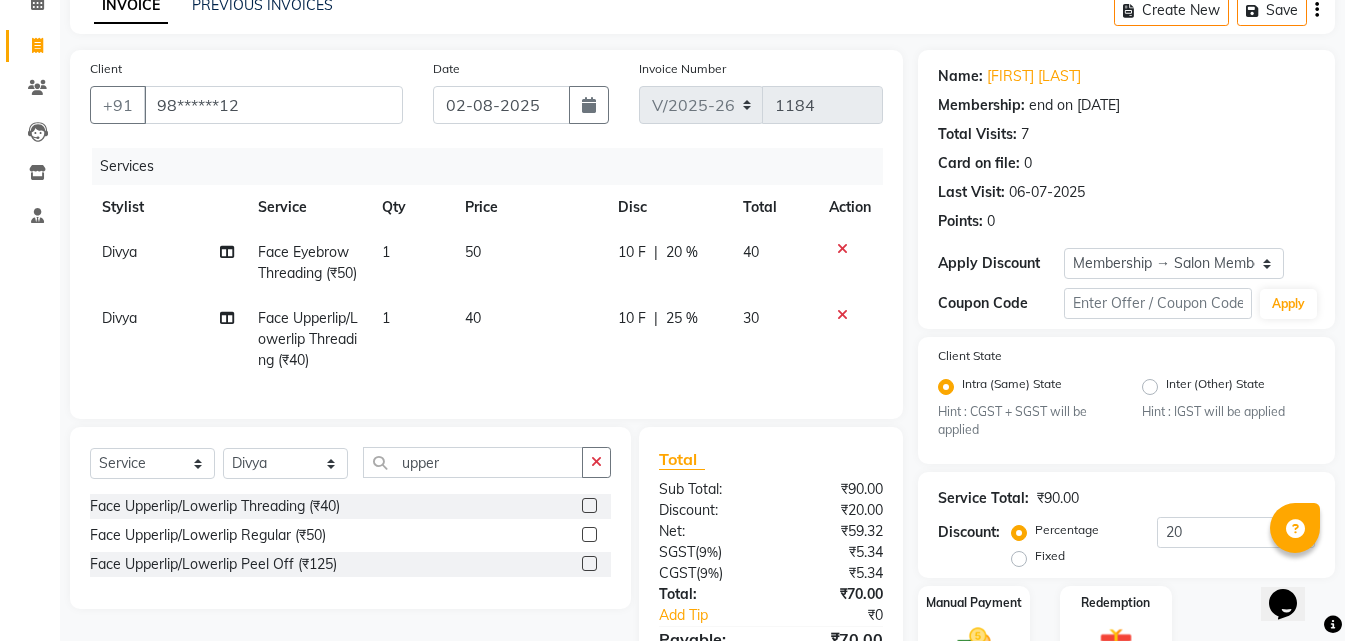 click on "30" 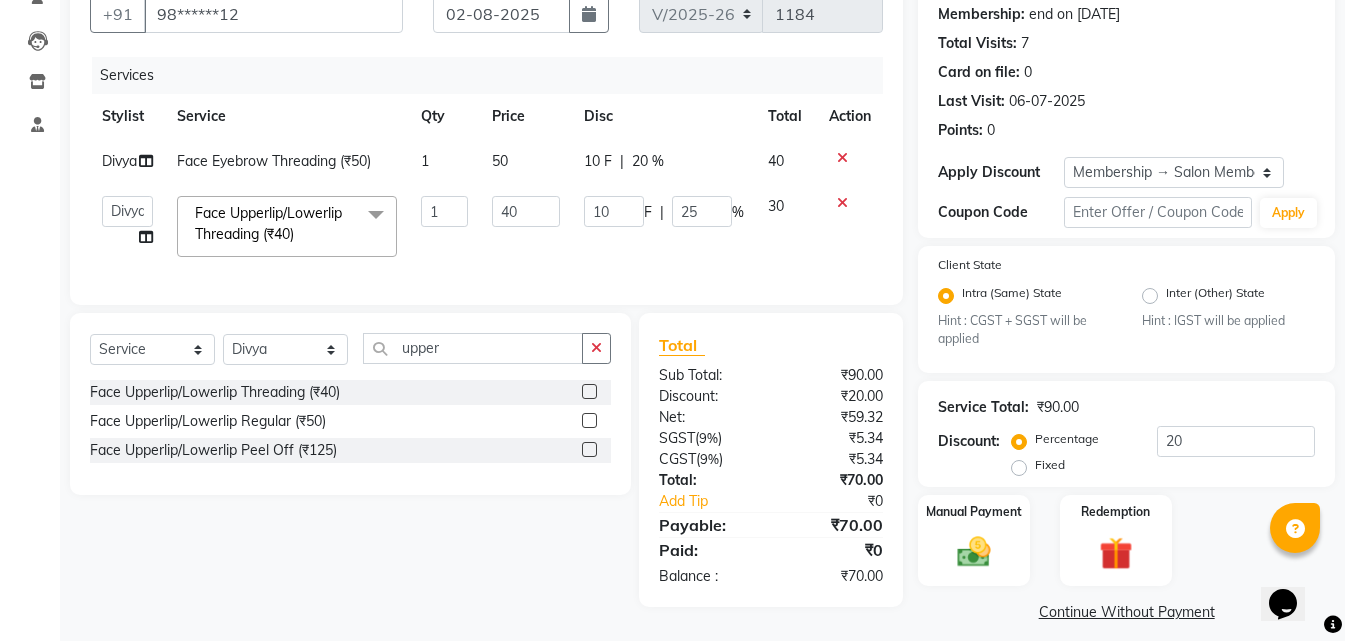 scroll, scrollTop: 223, scrollLeft: 0, axis: vertical 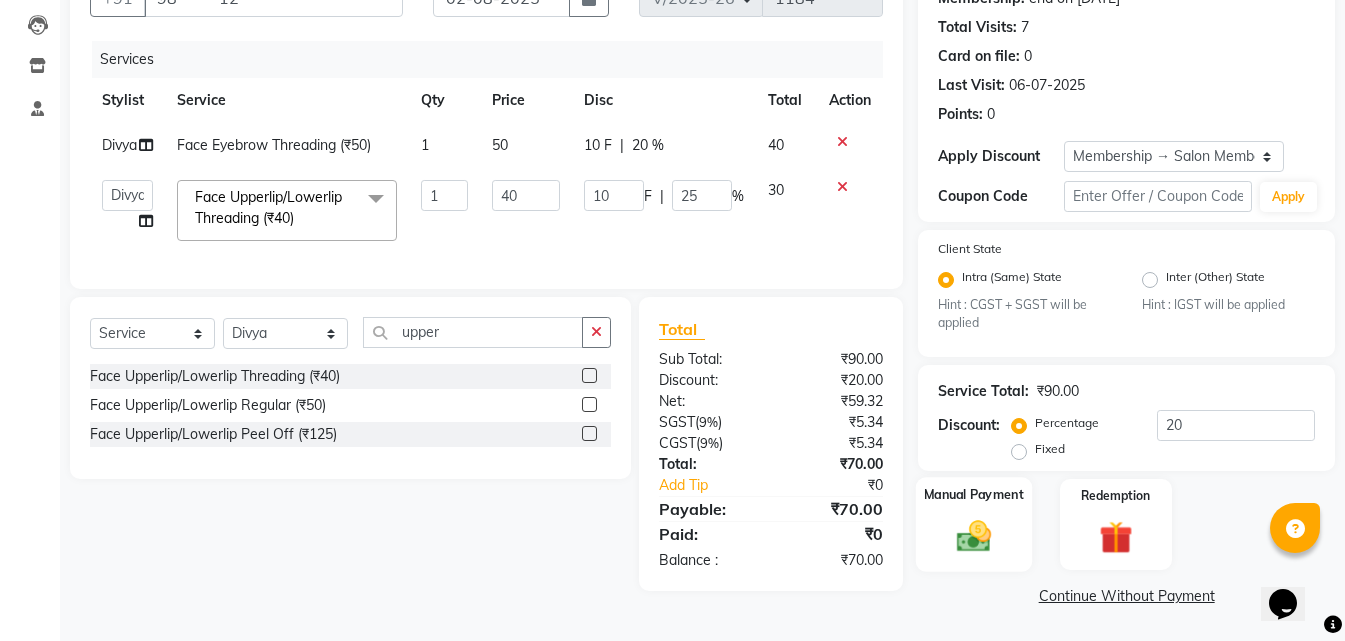 click 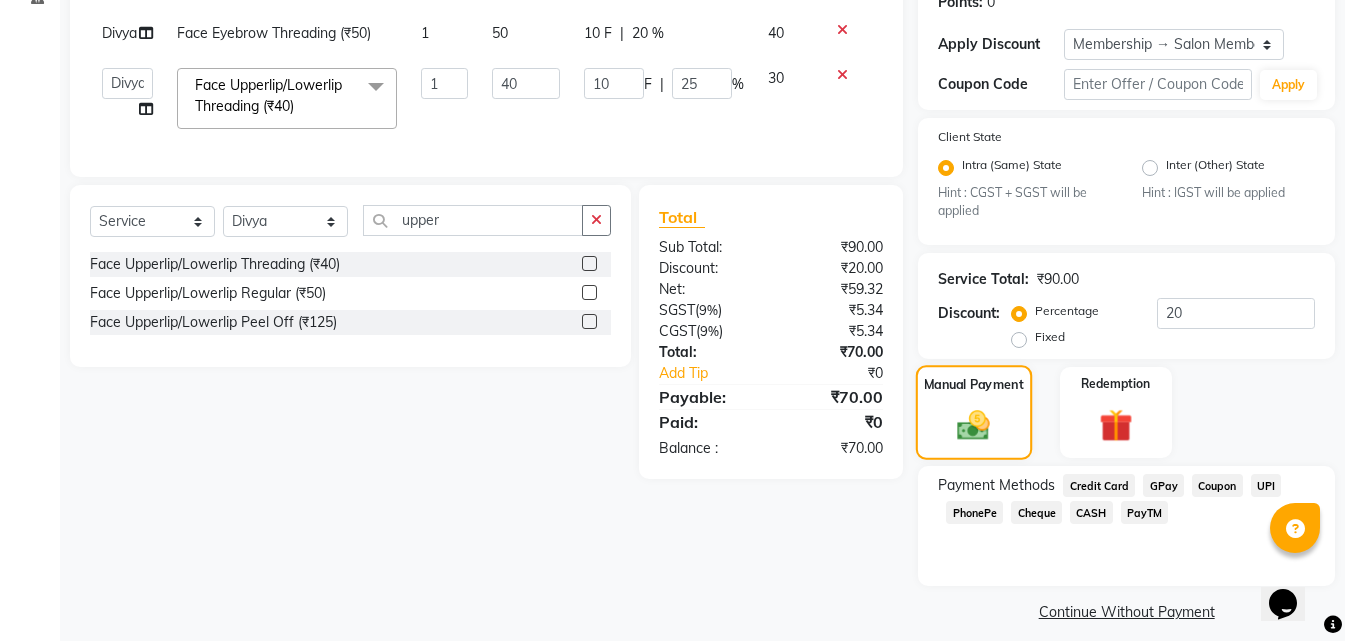 scroll, scrollTop: 335, scrollLeft: 0, axis: vertical 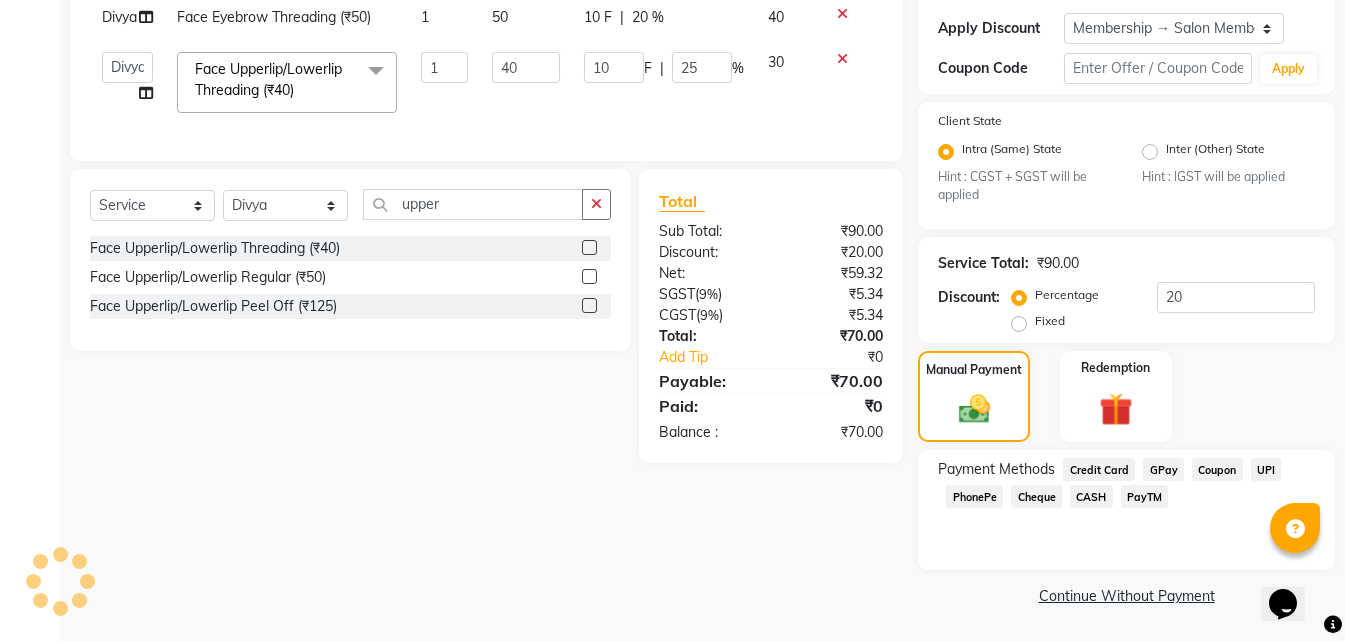 click on "UPI" 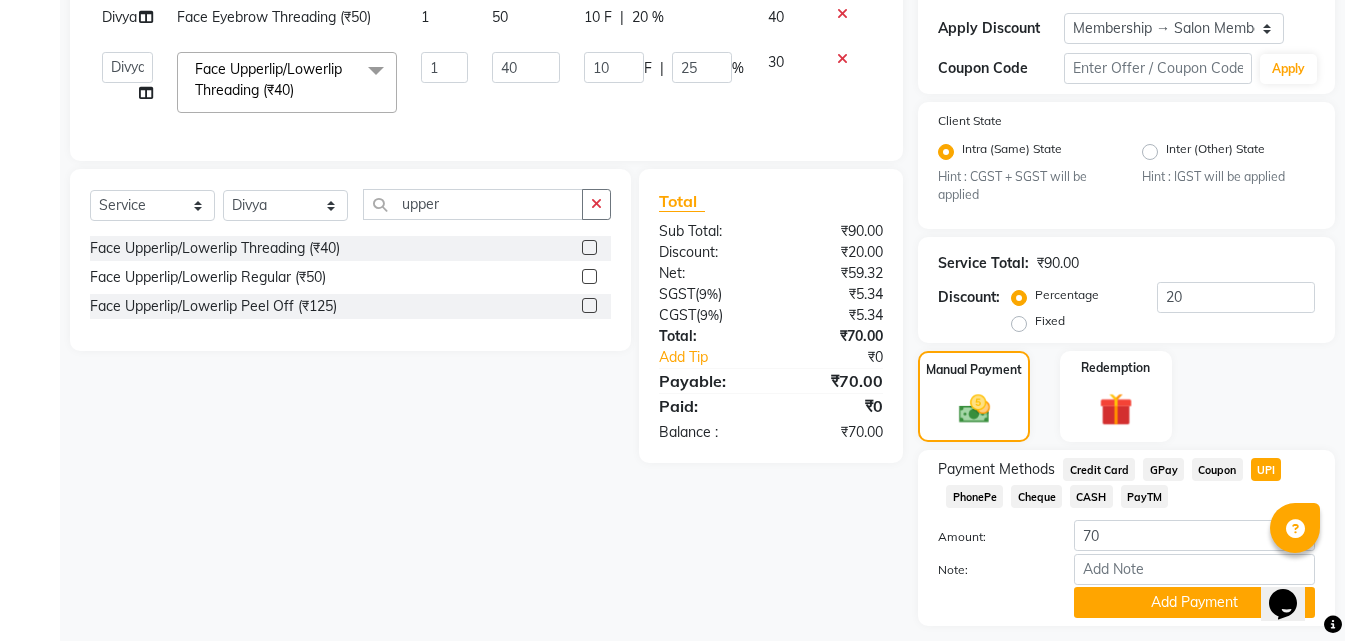 click on "GPay" 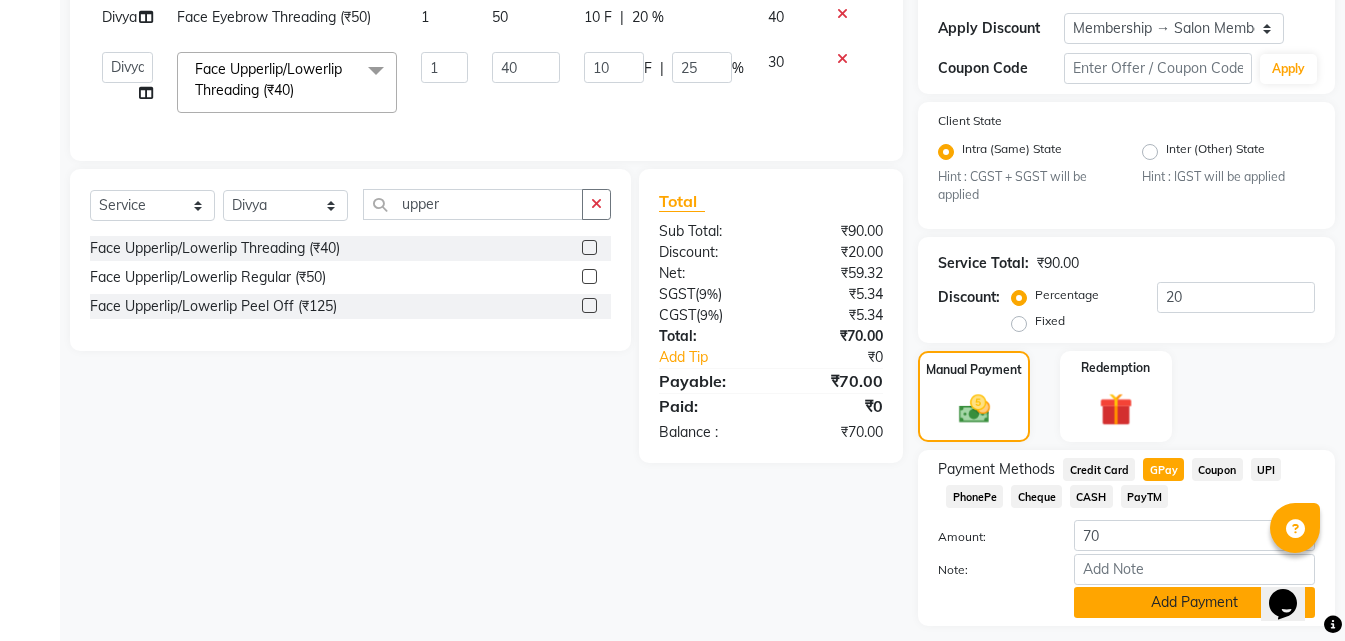 click on "Add Payment" 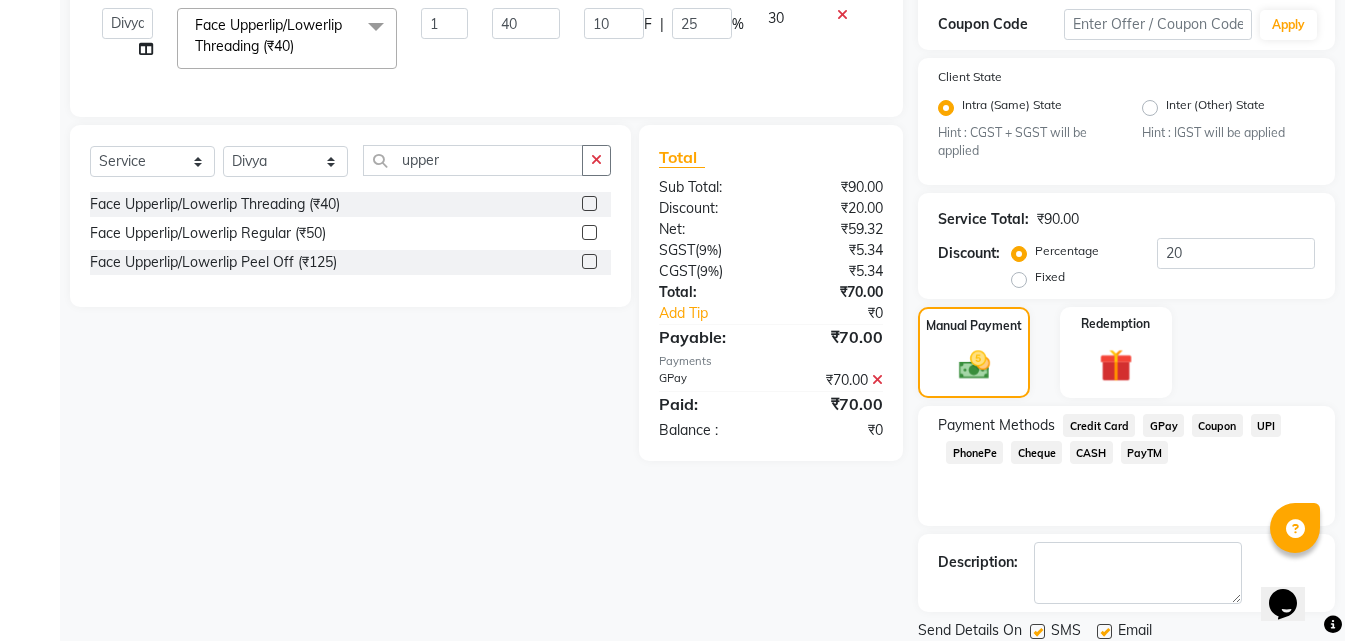 scroll, scrollTop: 448, scrollLeft: 0, axis: vertical 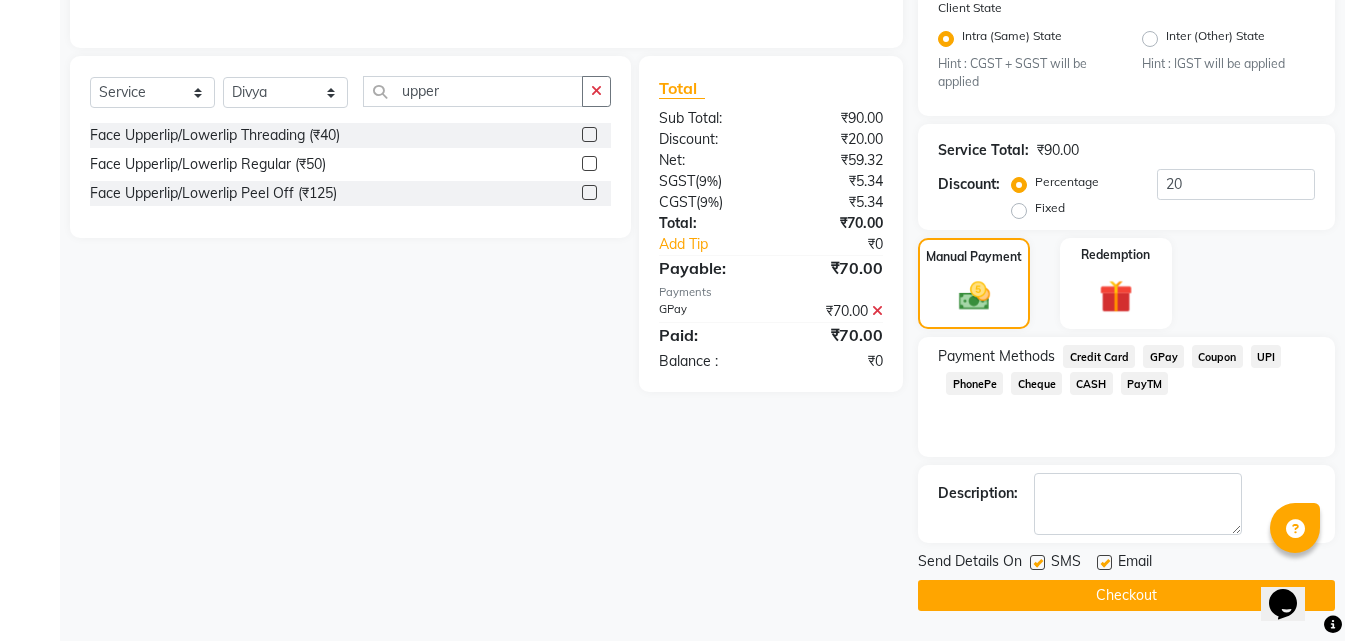 click on "Checkout" 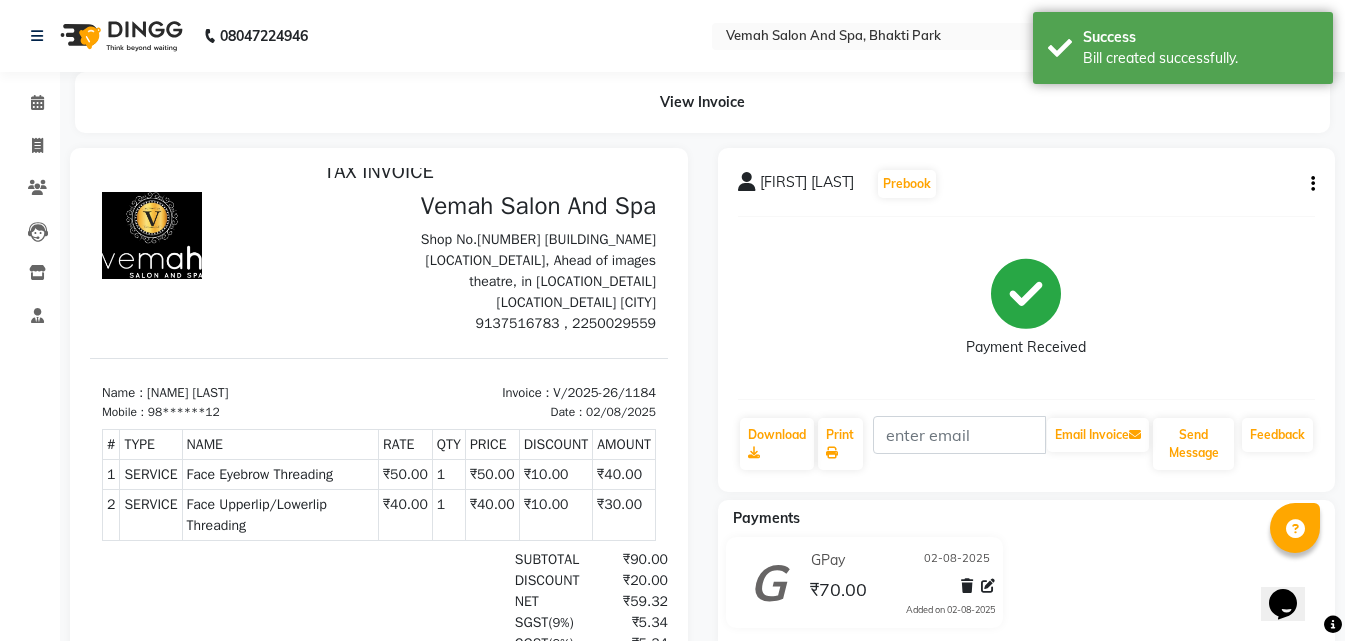 scroll, scrollTop: 223, scrollLeft: 0, axis: vertical 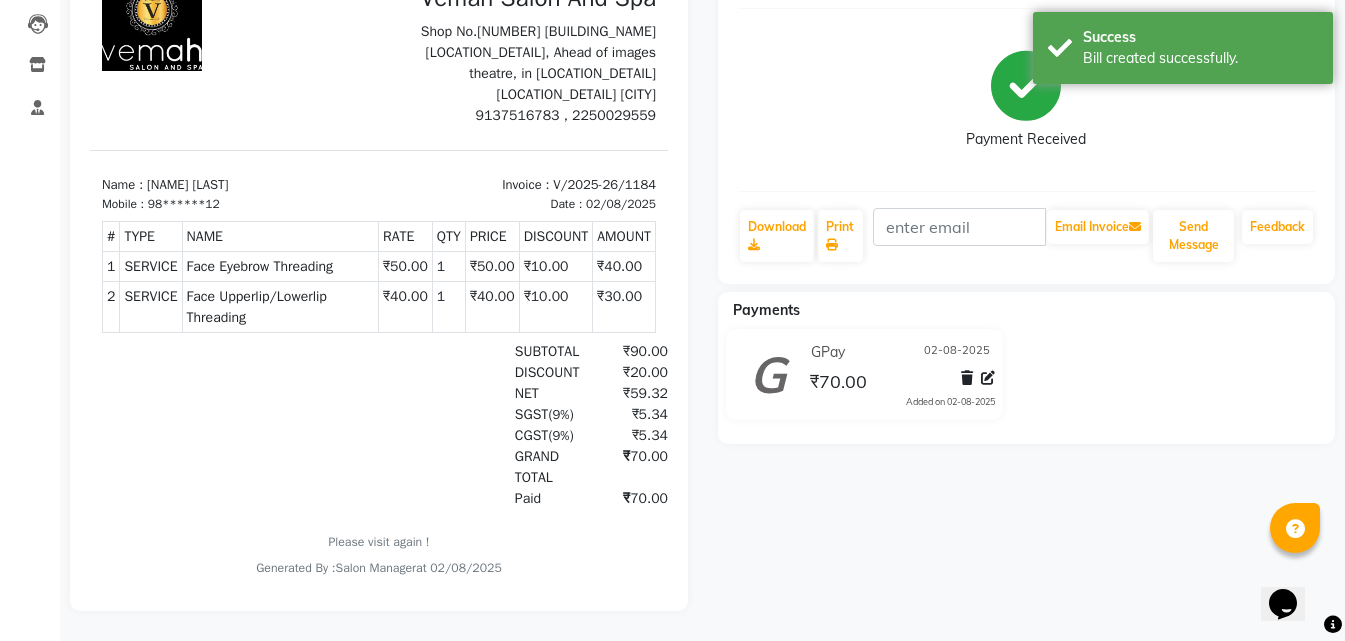 select on "service" 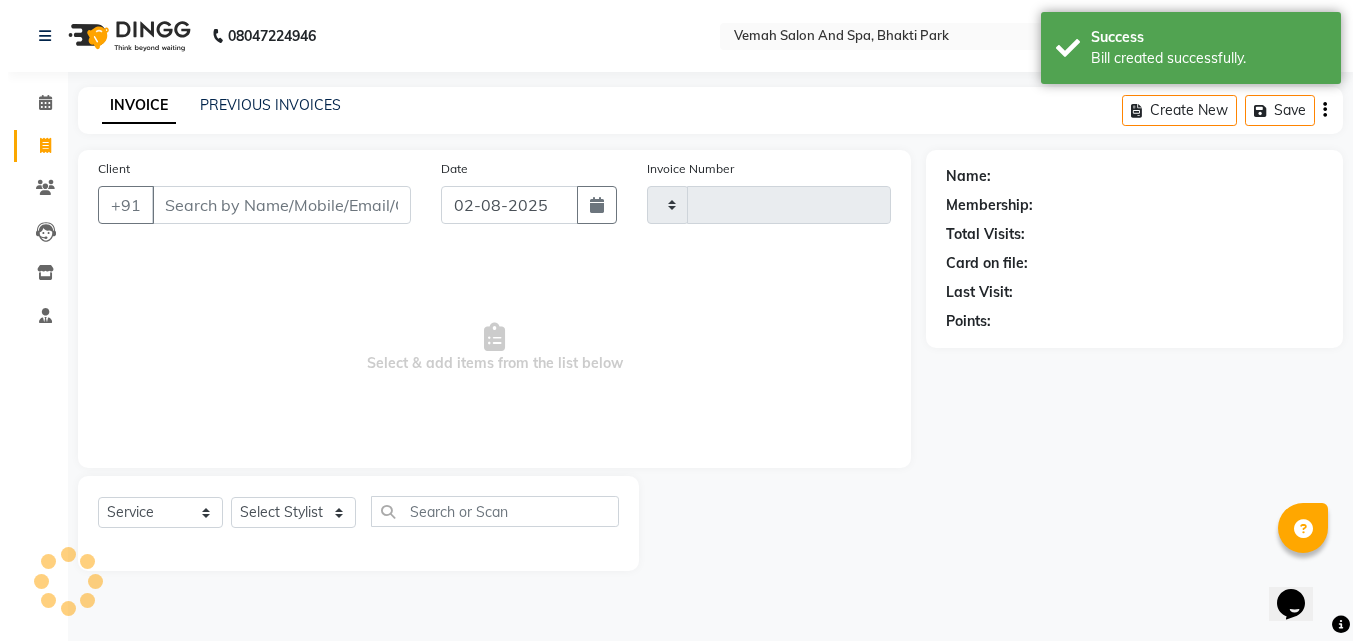 scroll, scrollTop: 0, scrollLeft: 0, axis: both 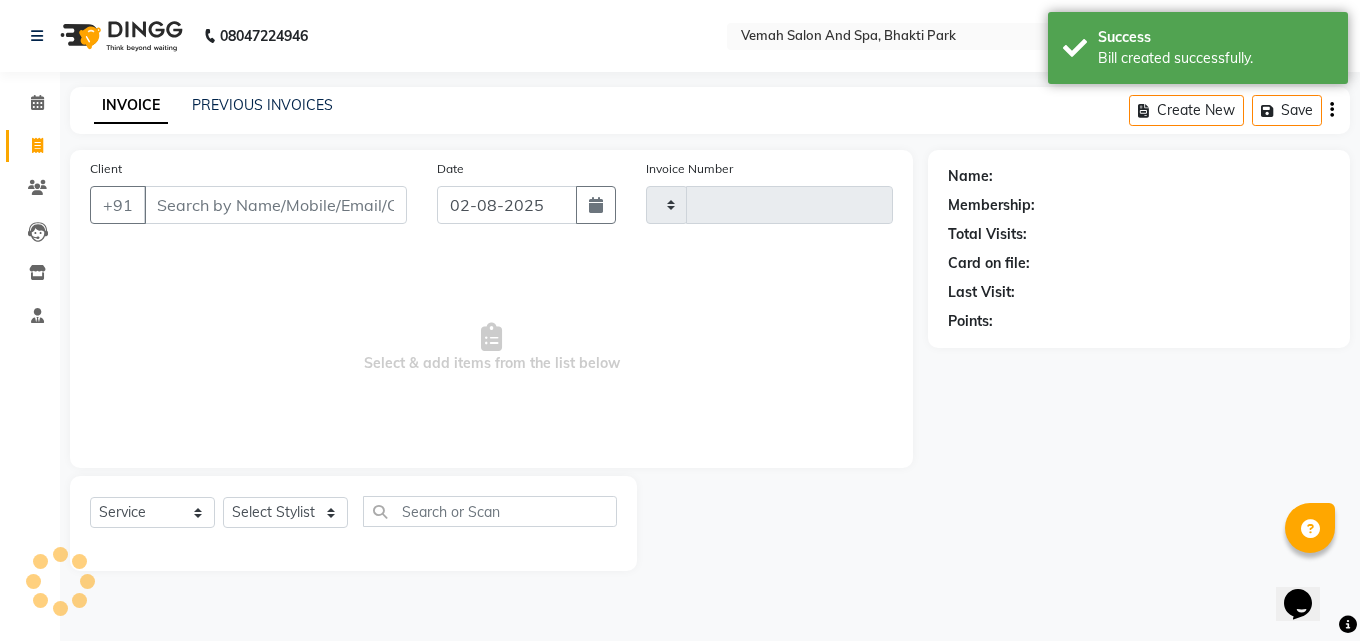 type on "1185" 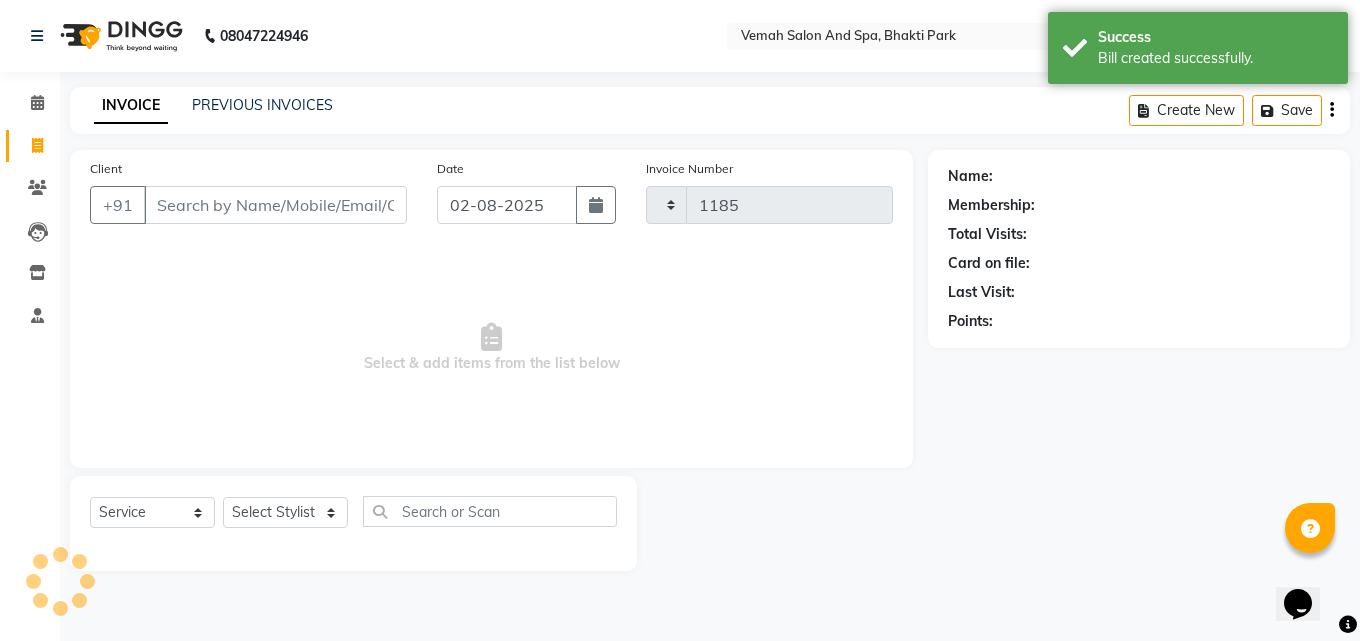 select on "7315" 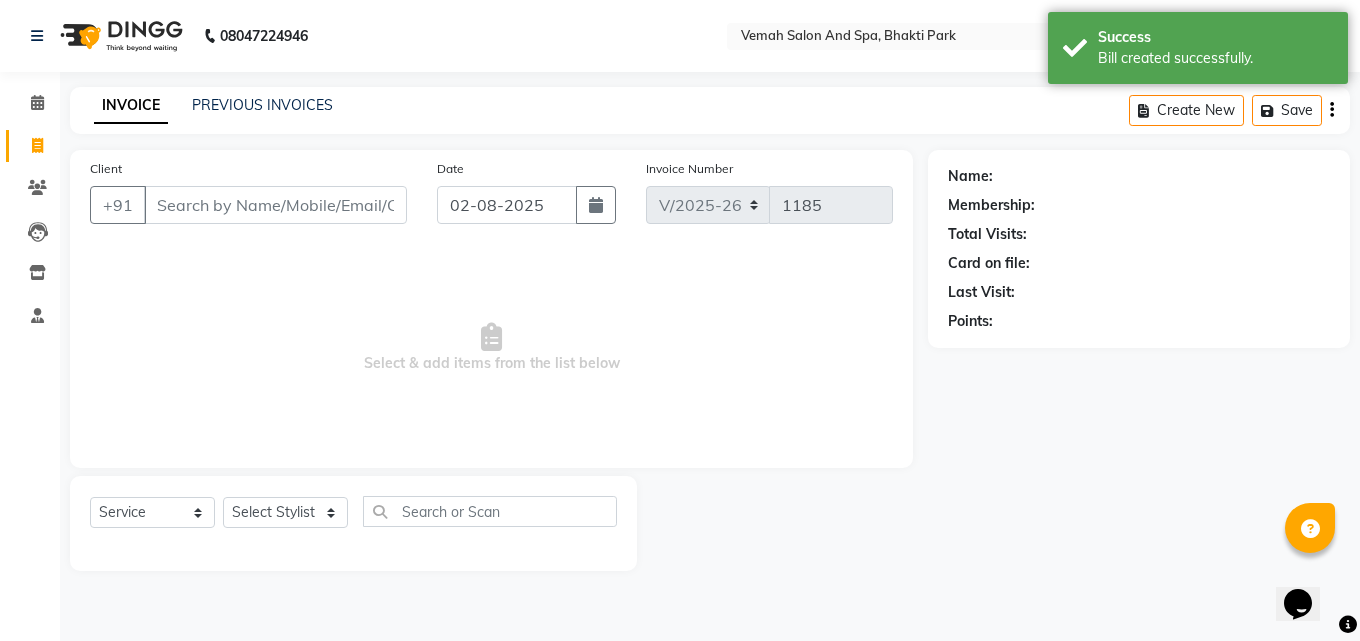 click on "Client" at bounding box center (275, 205) 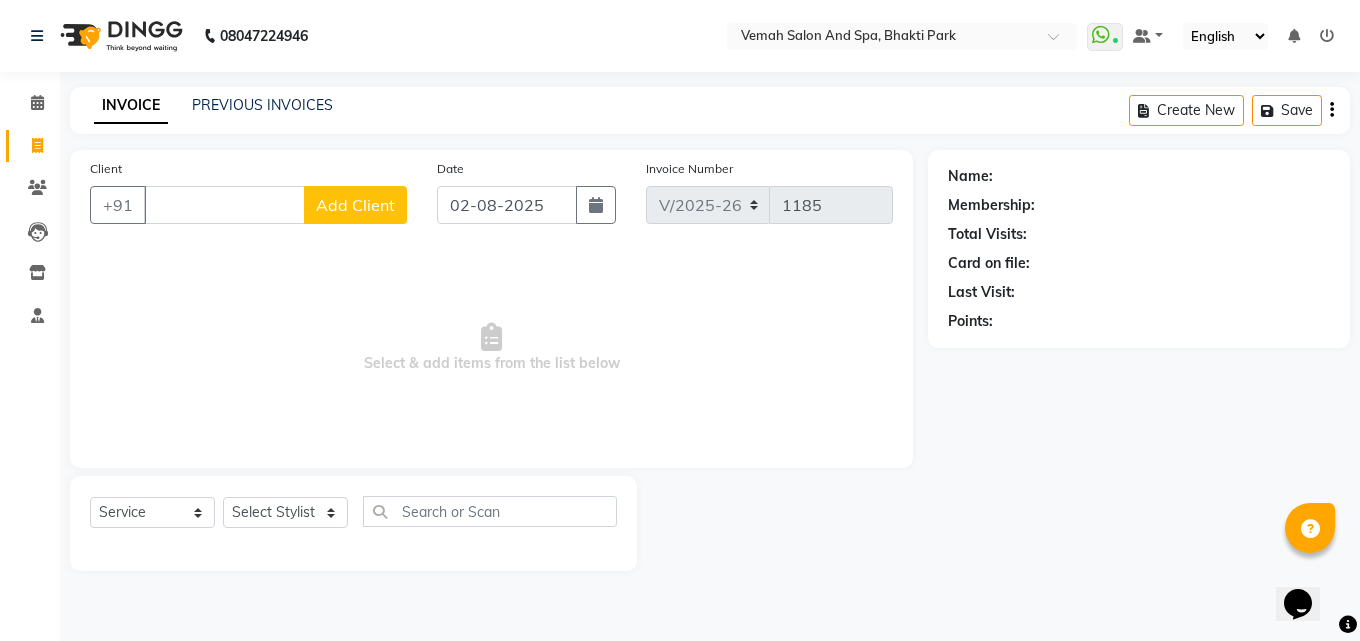 type 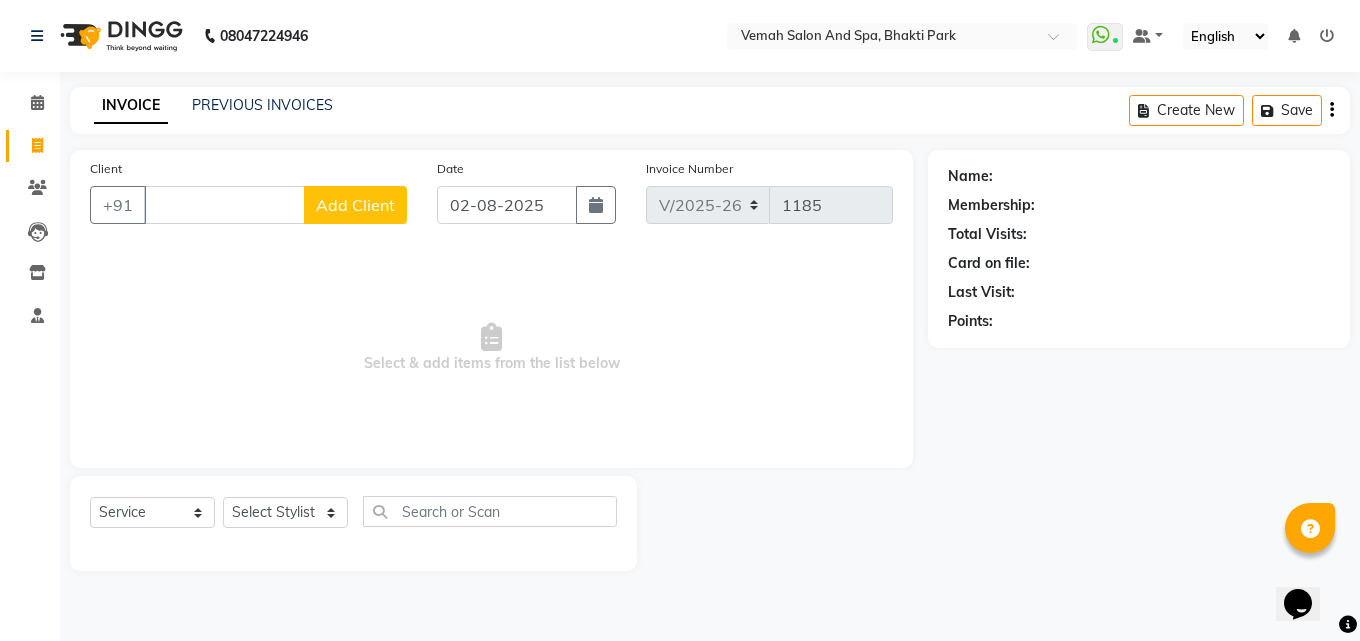 type 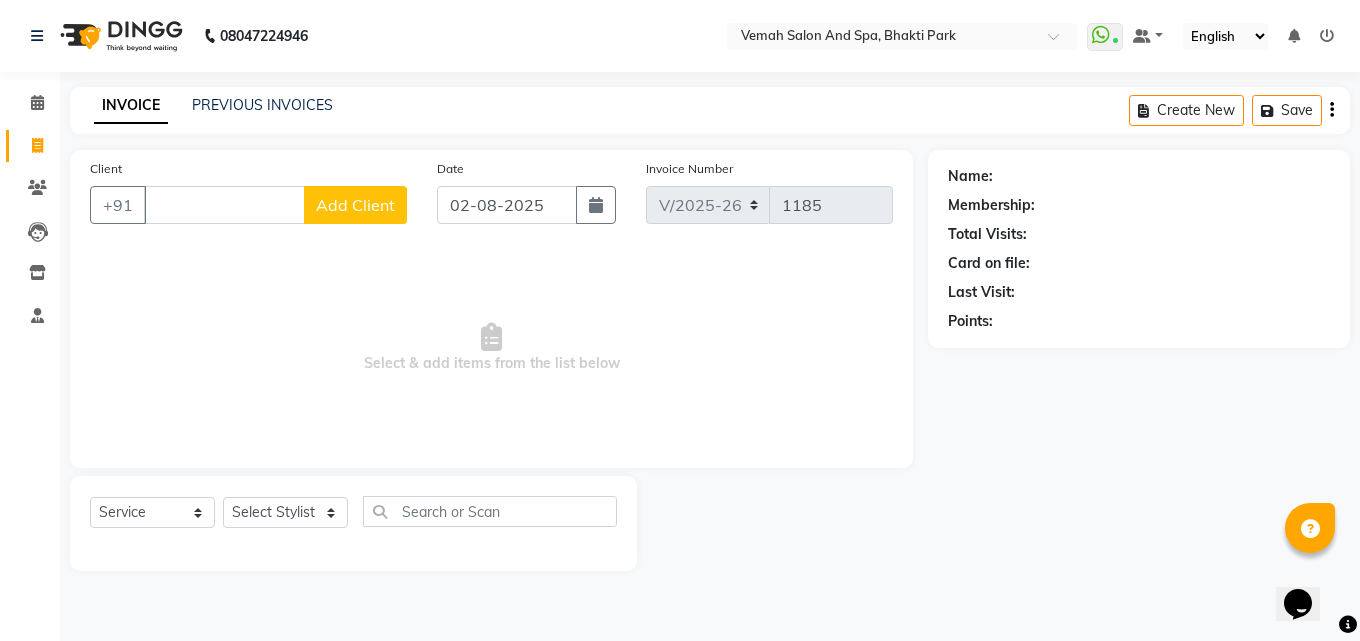 type 